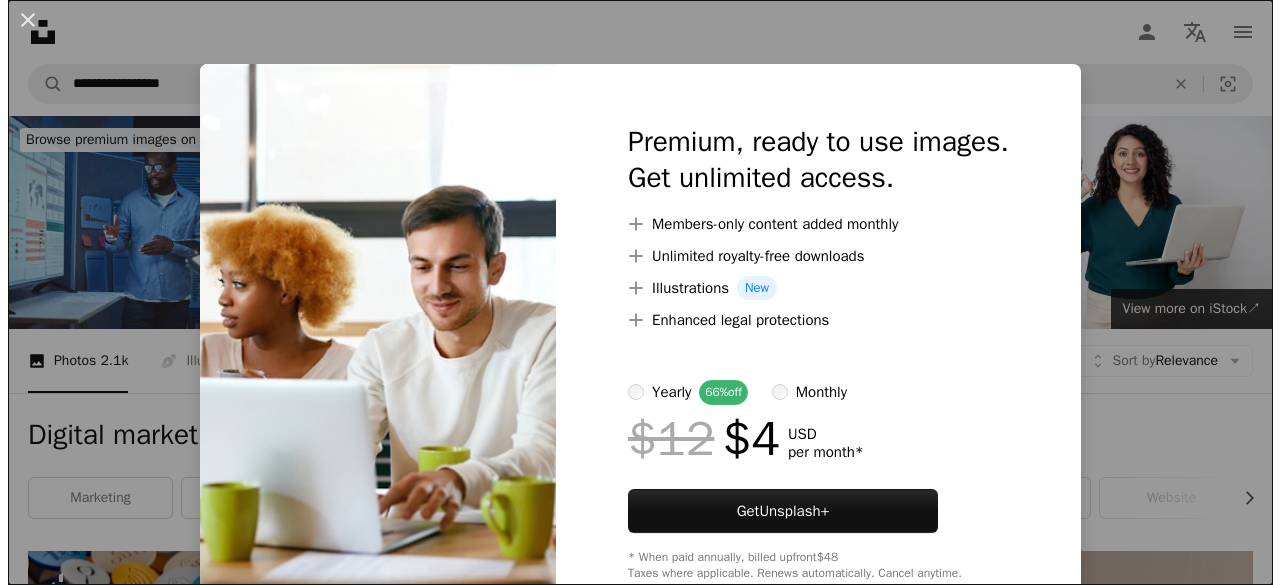 scroll, scrollTop: 8768, scrollLeft: 0, axis: vertical 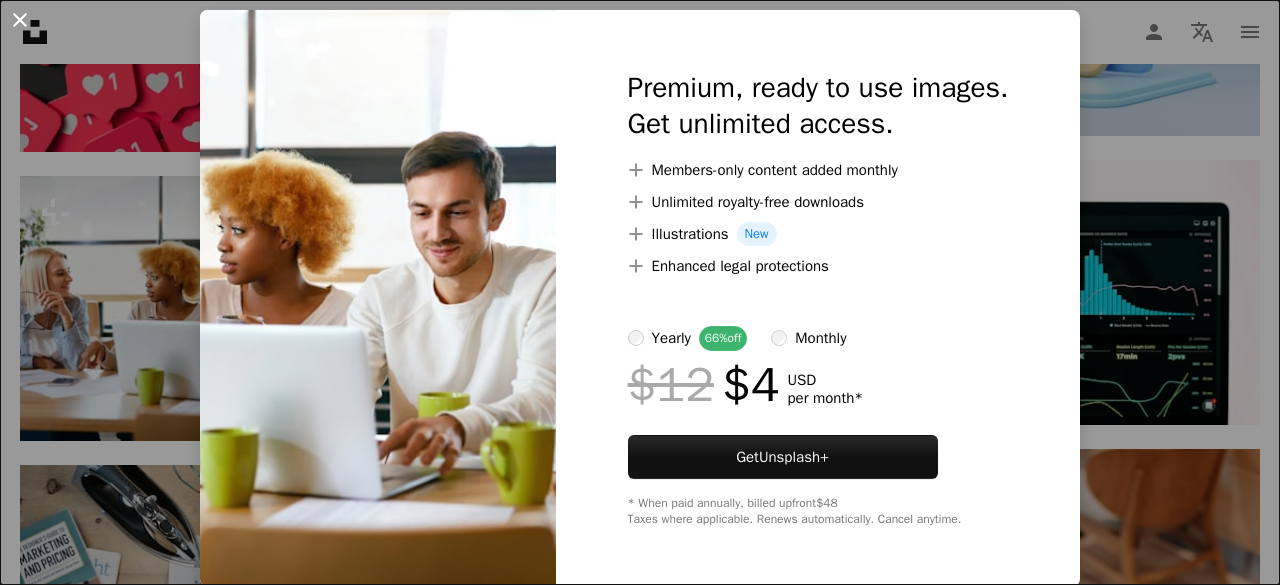 click on "An X shape" at bounding box center [20, 20] 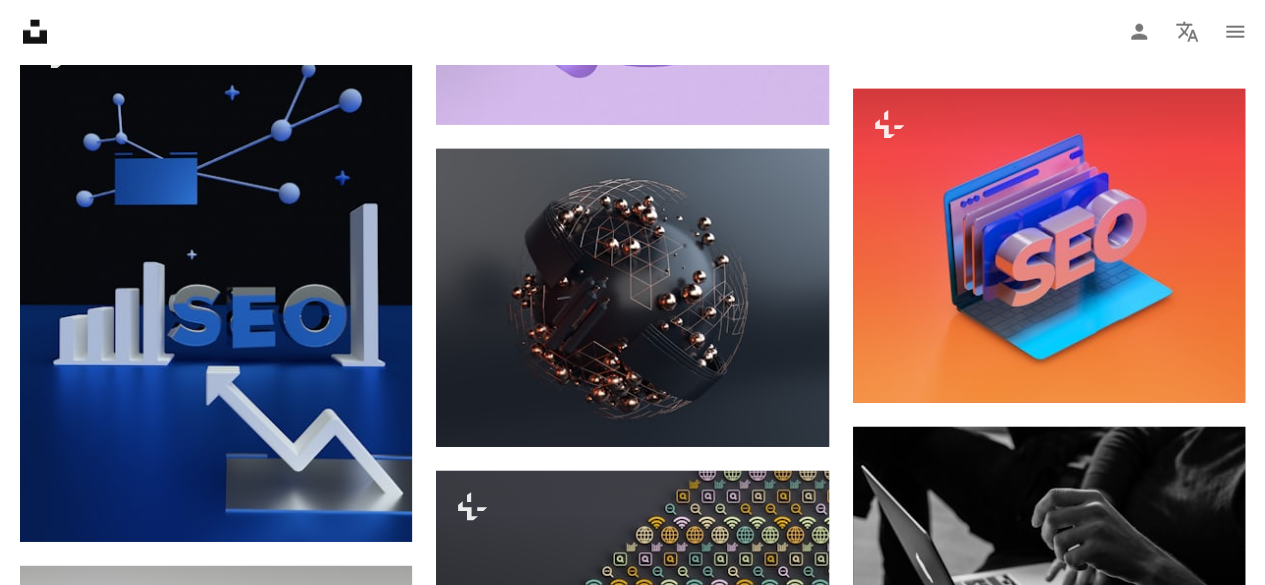 scroll, scrollTop: 10196, scrollLeft: 0, axis: vertical 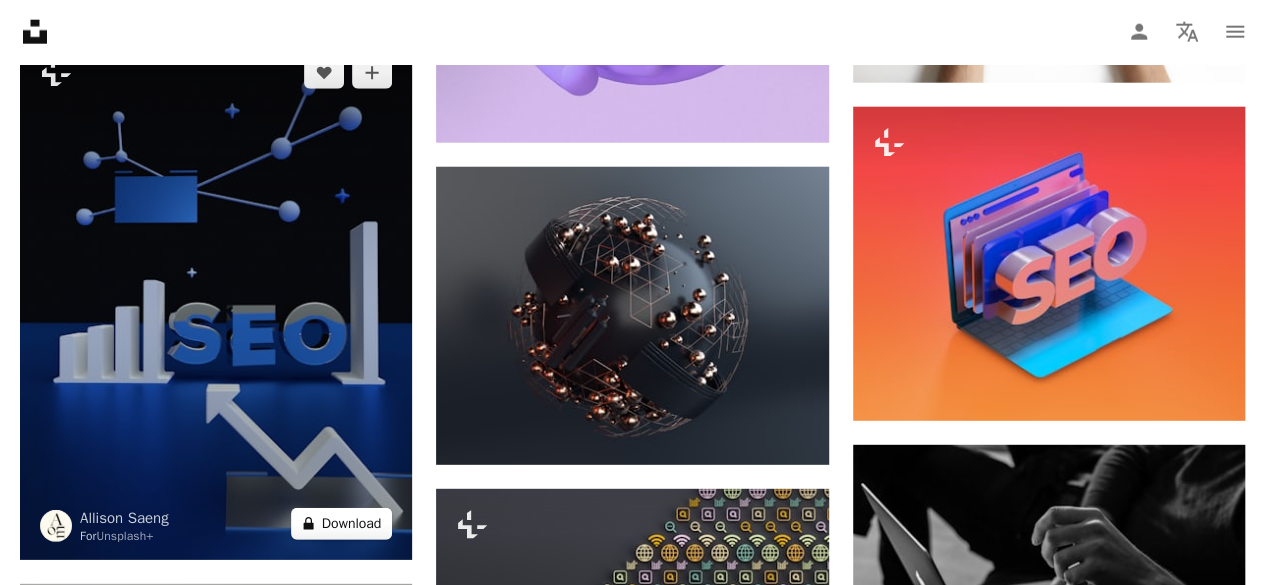 click on "A lock Download" at bounding box center (342, 524) 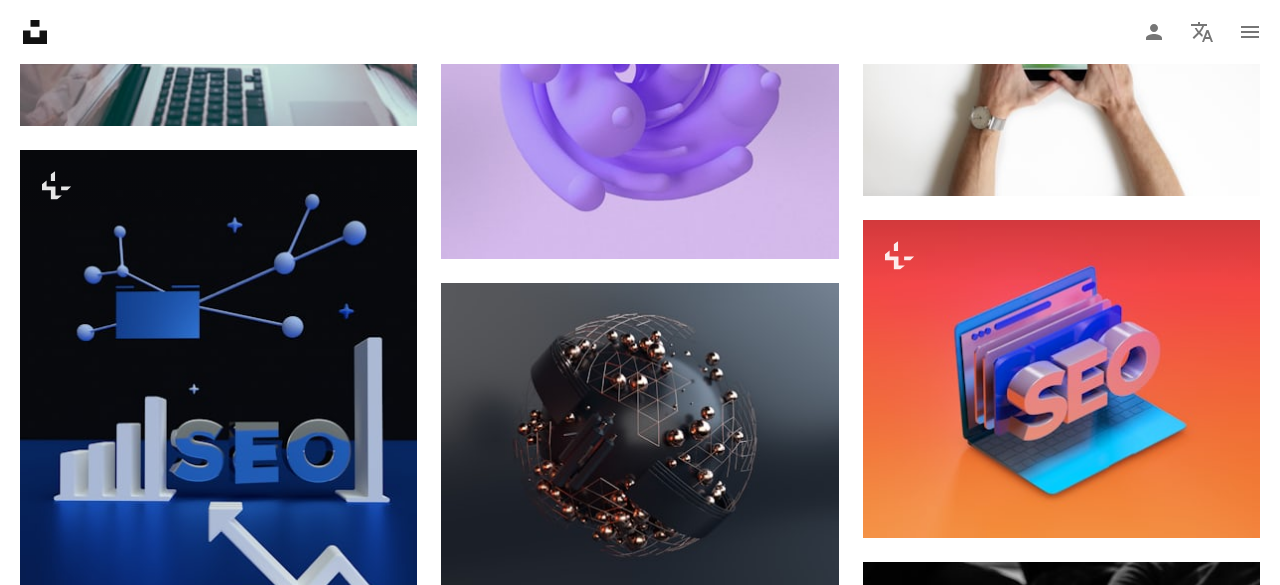 click on "An X shape" at bounding box center (20, 20) 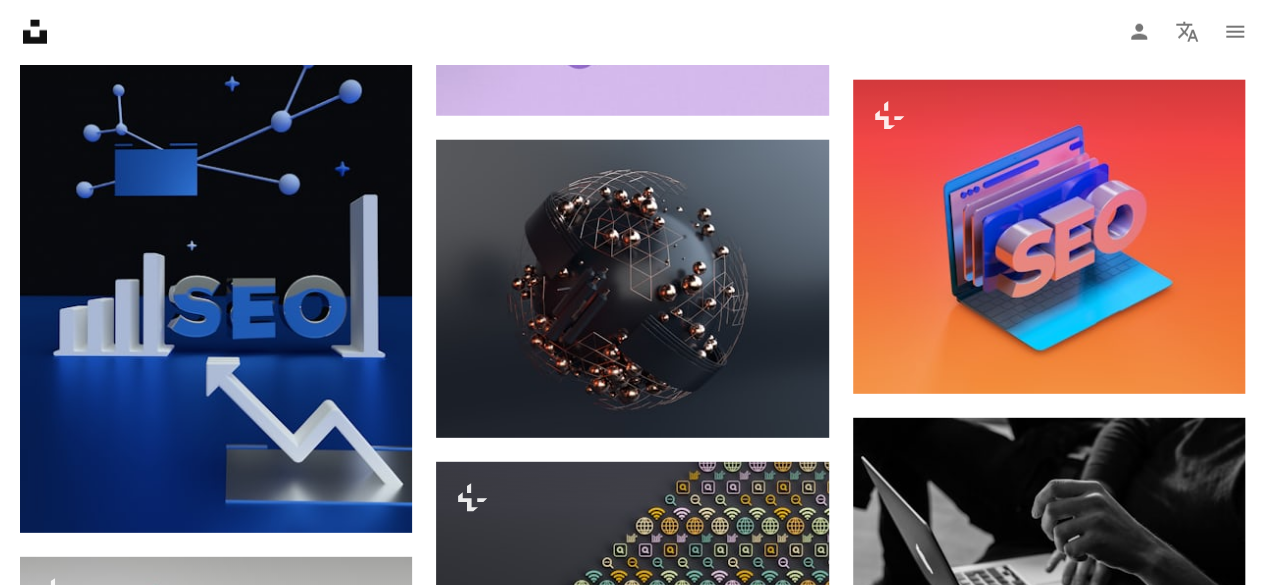 scroll, scrollTop: 10259, scrollLeft: 0, axis: vertical 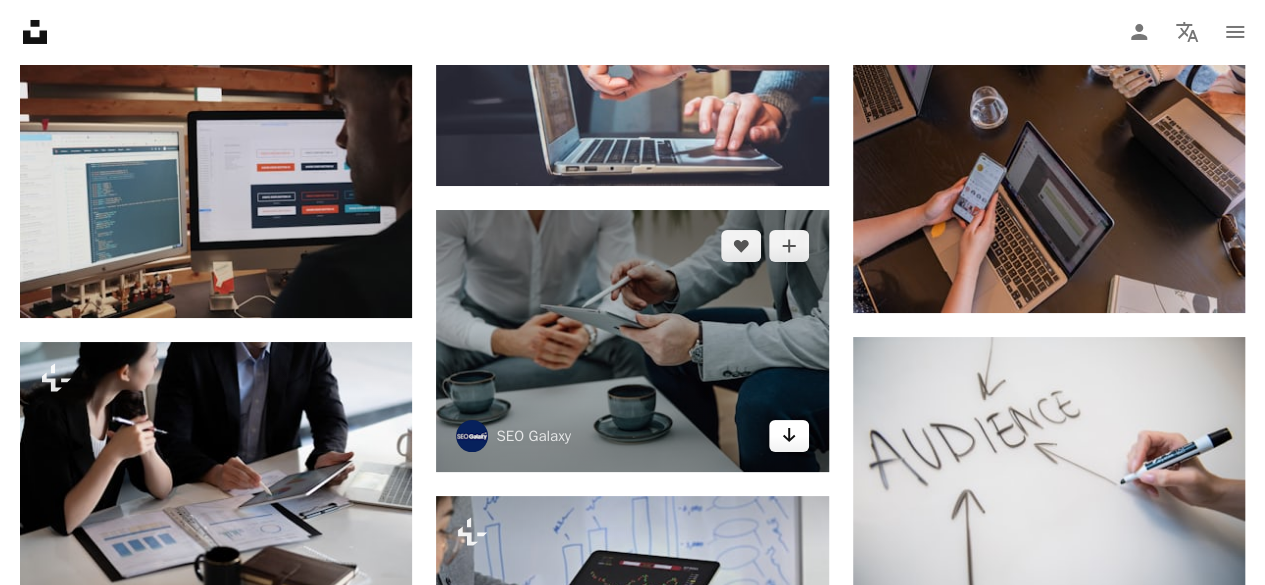 click 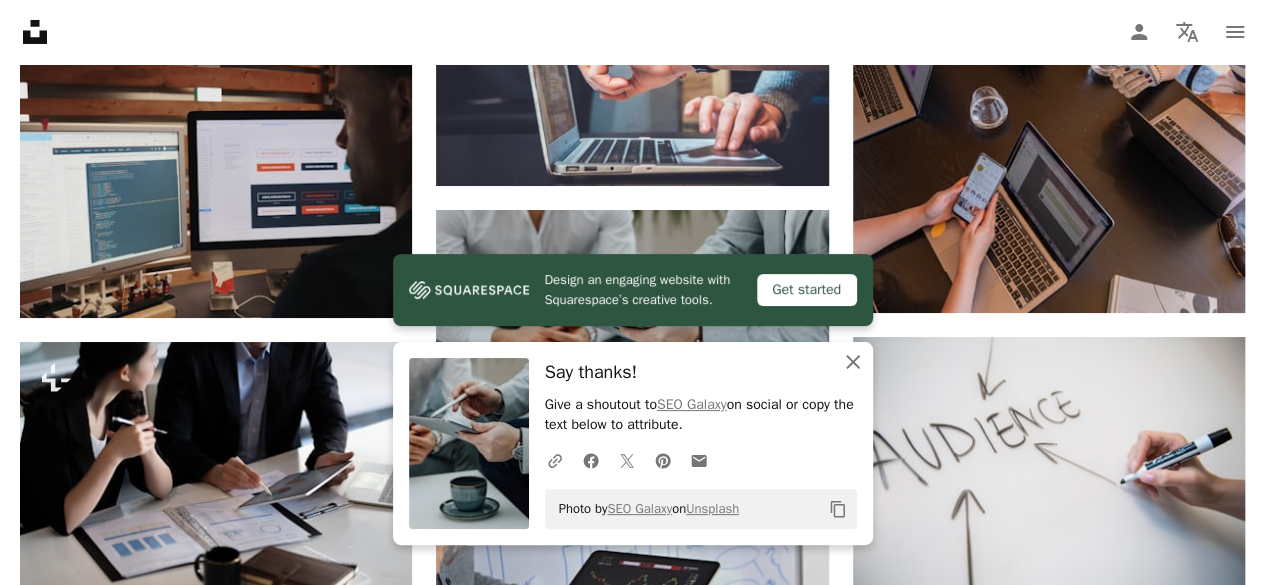 click 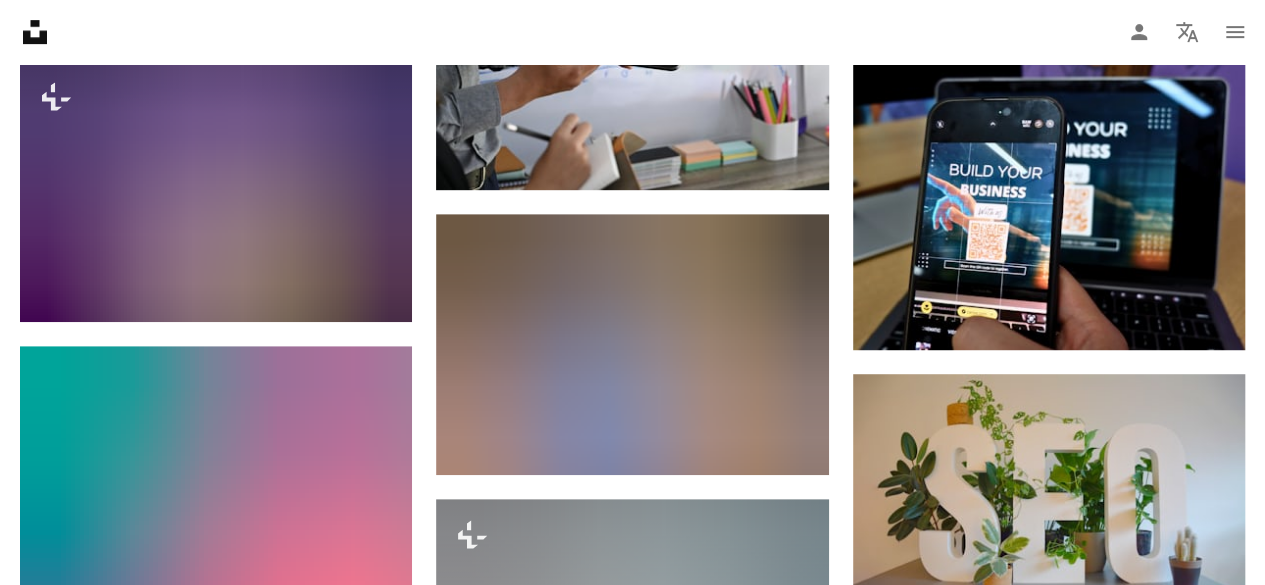 scroll, scrollTop: 11877, scrollLeft: 0, axis: vertical 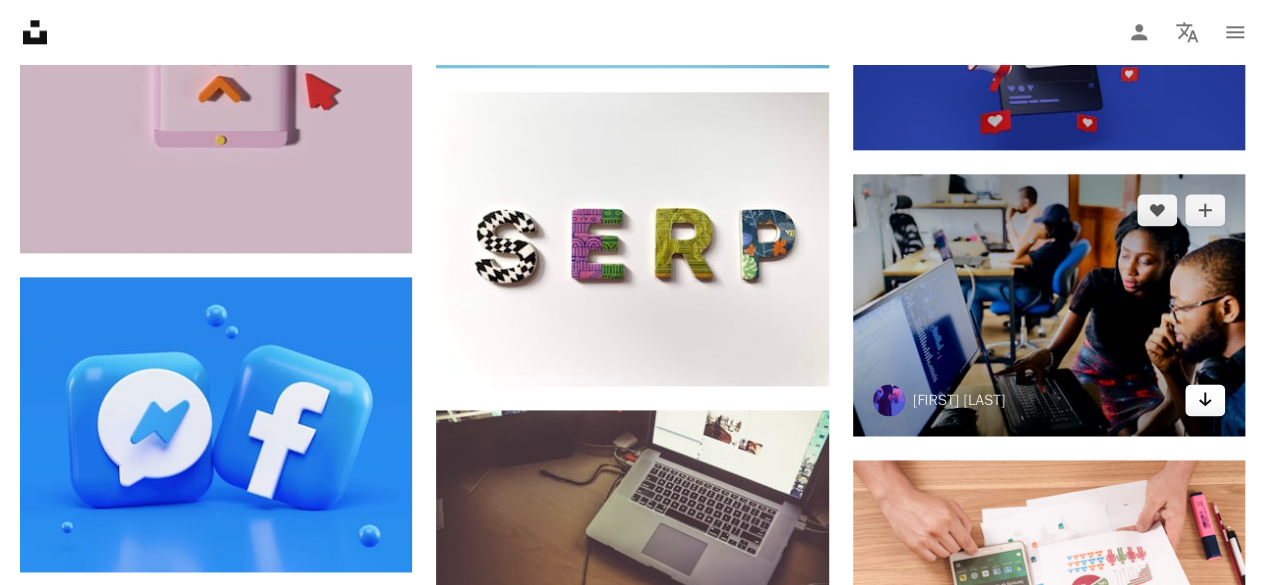 click on "Arrow pointing down" at bounding box center (1205, 400) 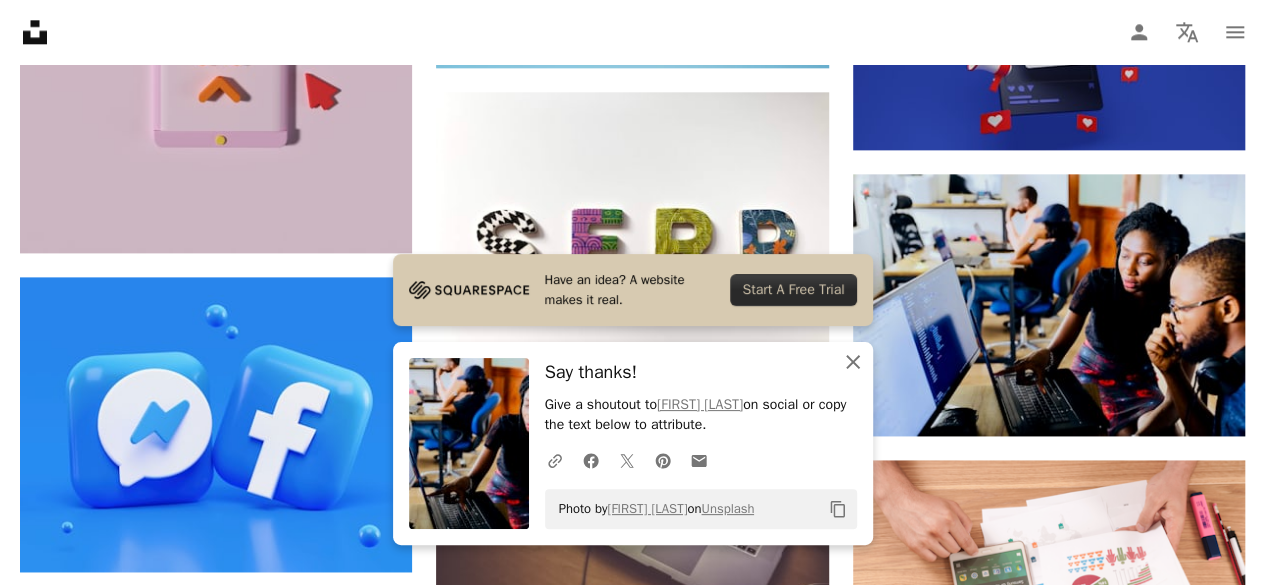 click 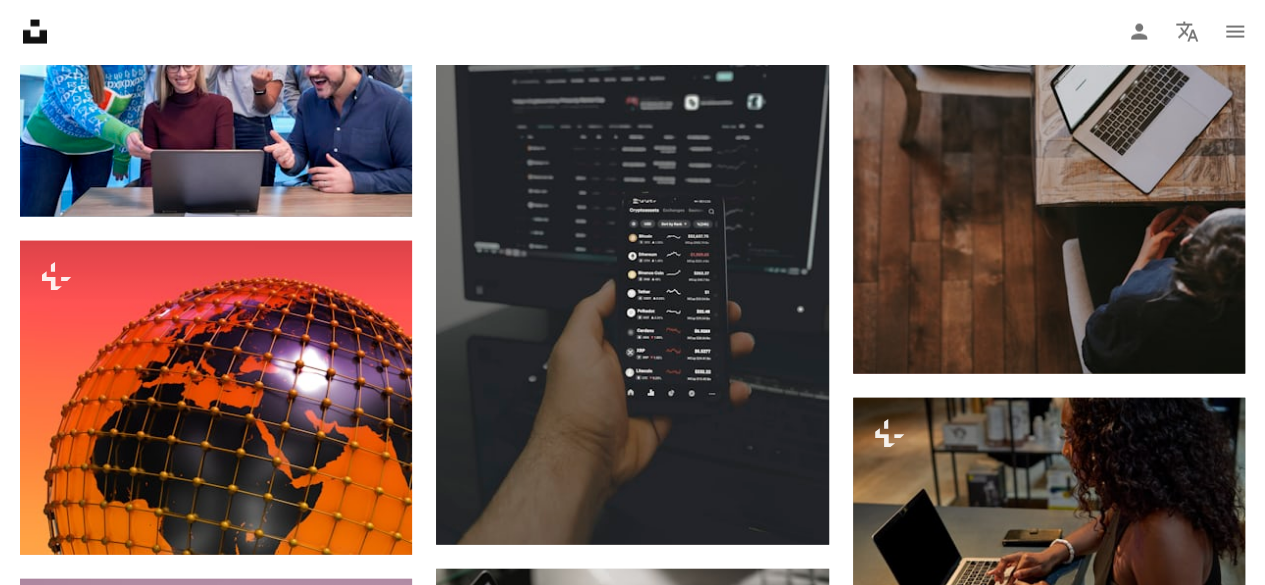 scroll, scrollTop: 17438, scrollLeft: 0, axis: vertical 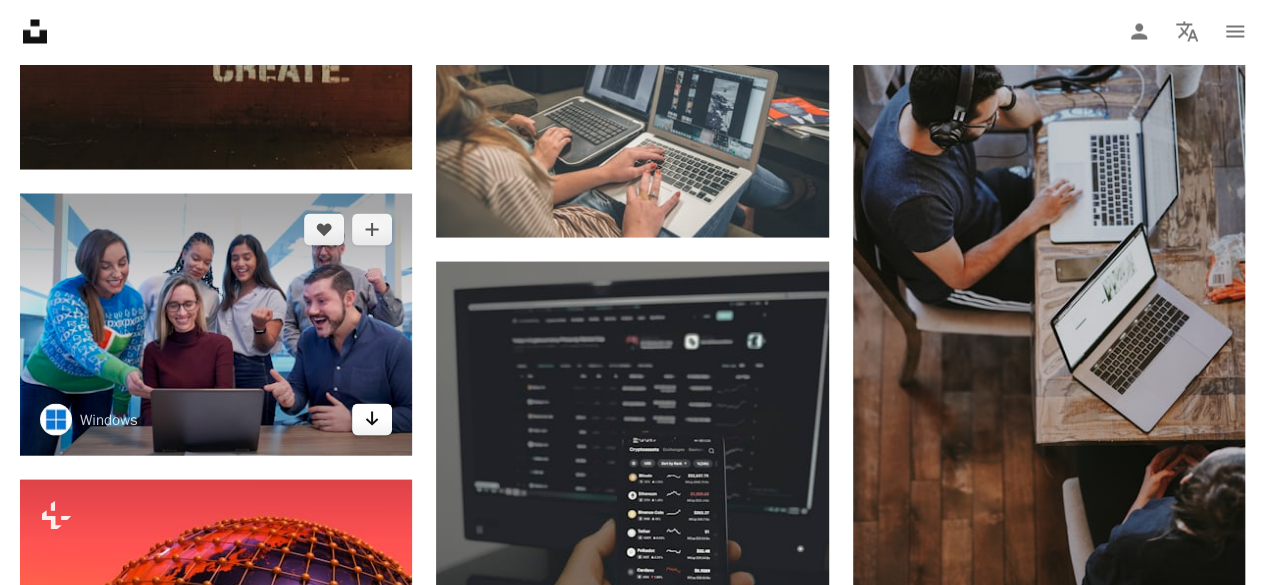 click 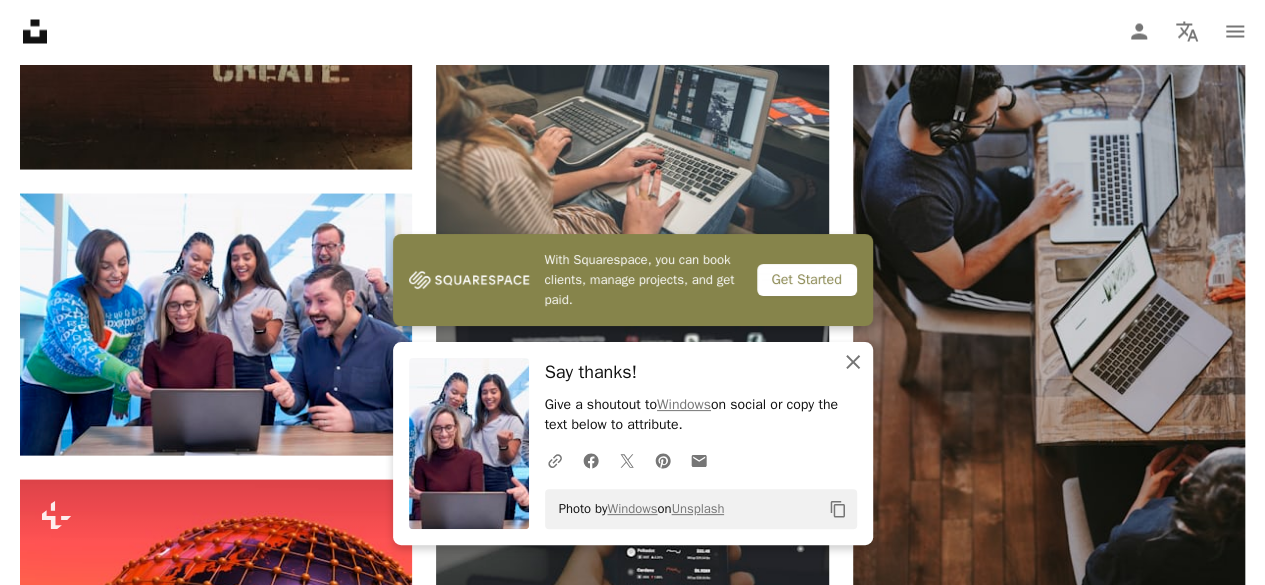 click 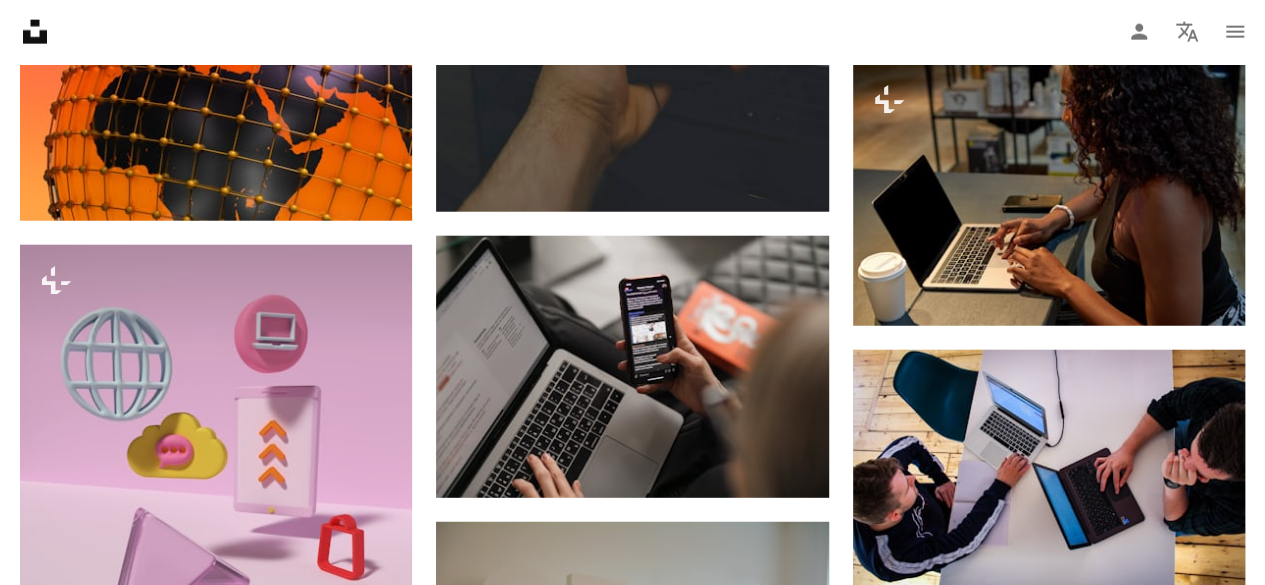 scroll, scrollTop: 17704, scrollLeft: 0, axis: vertical 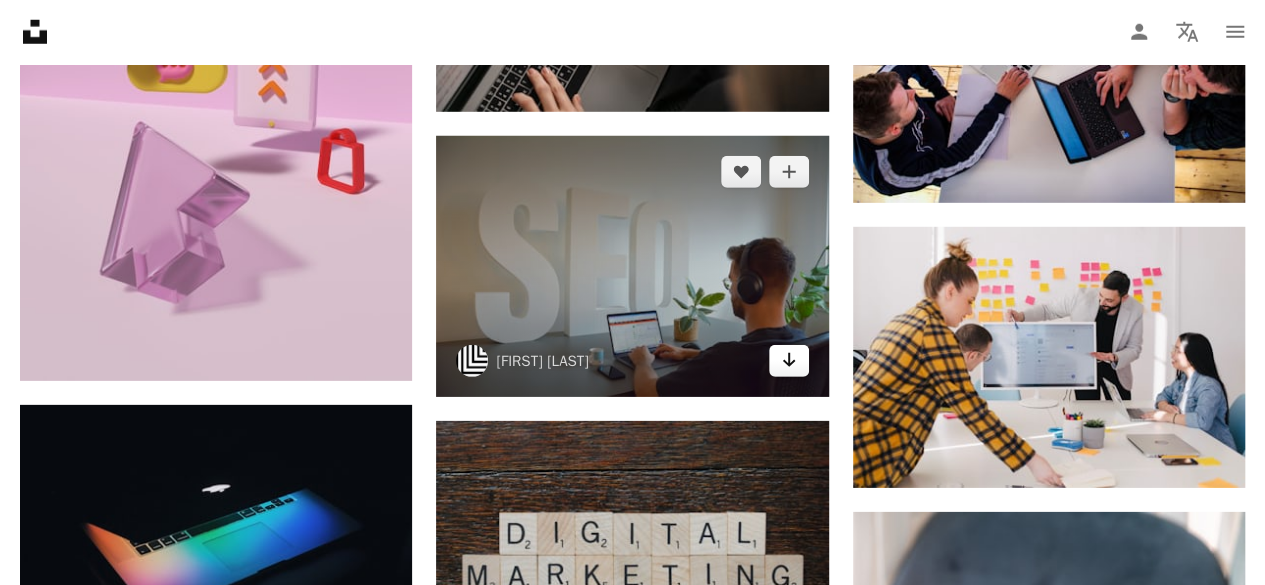 click 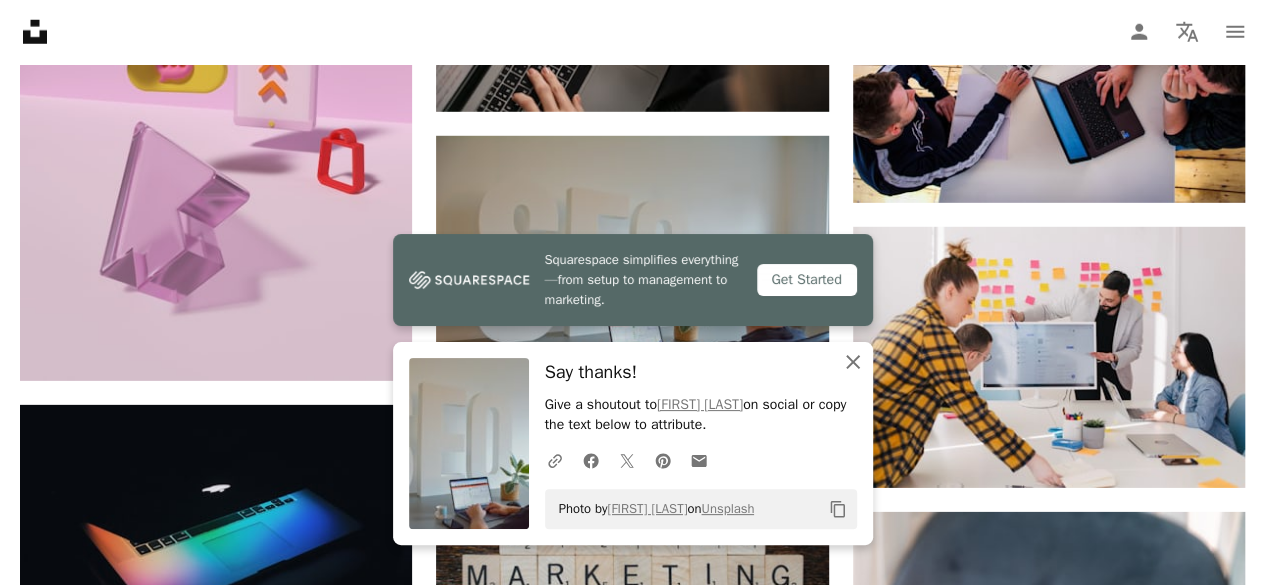 click on "An X shape" 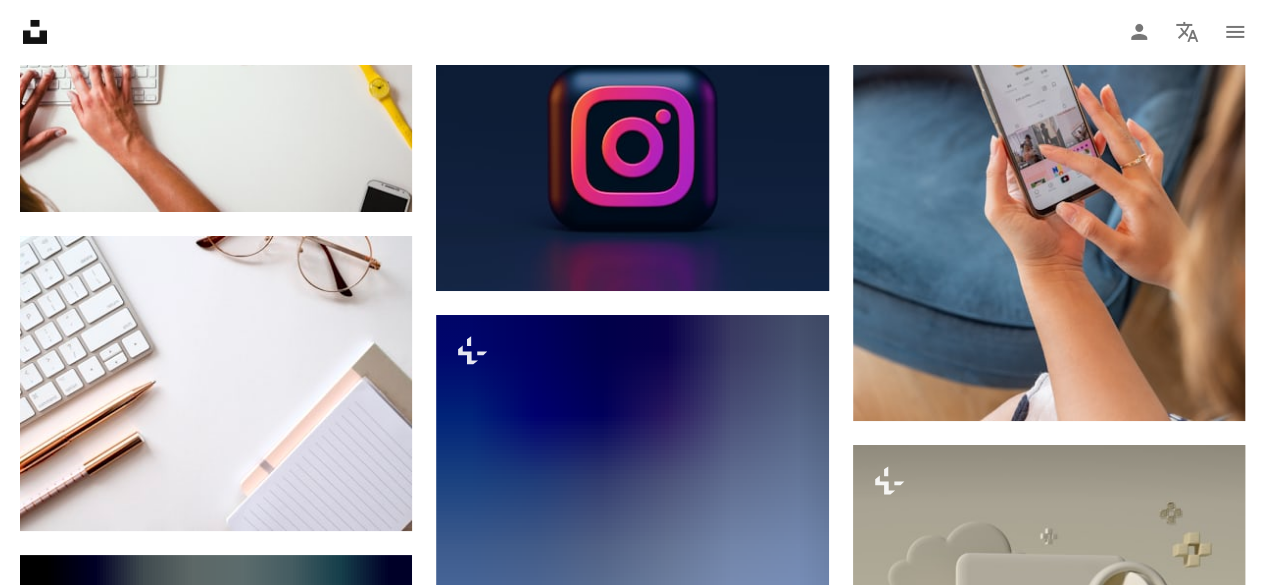scroll, scrollTop: 18864, scrollLeft: 0, axis: vertical 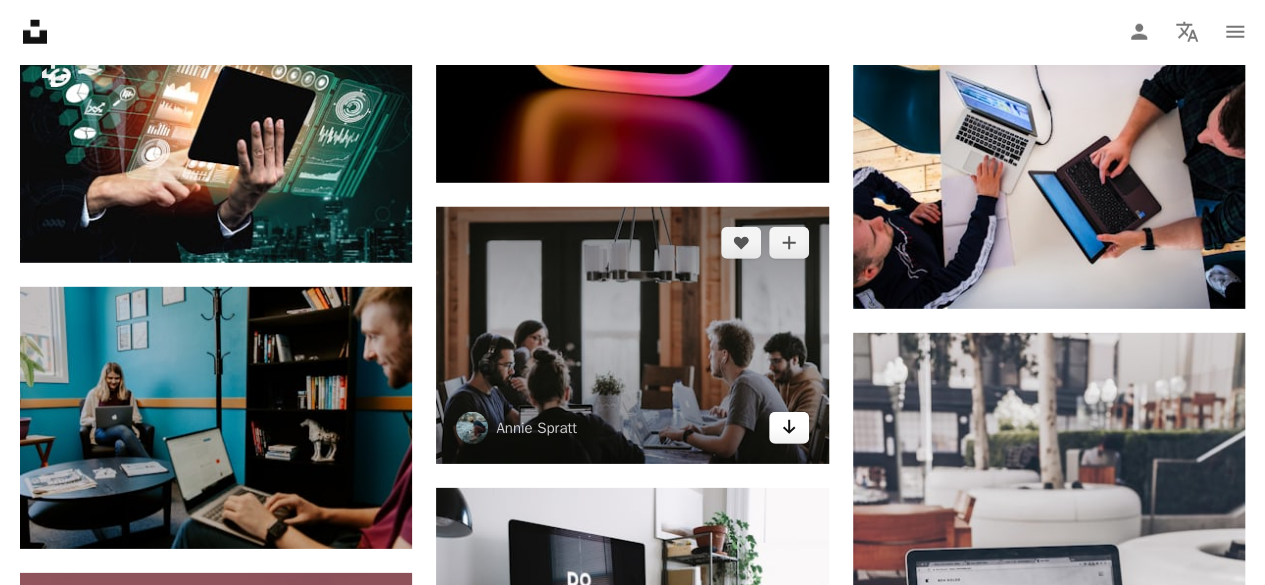 click 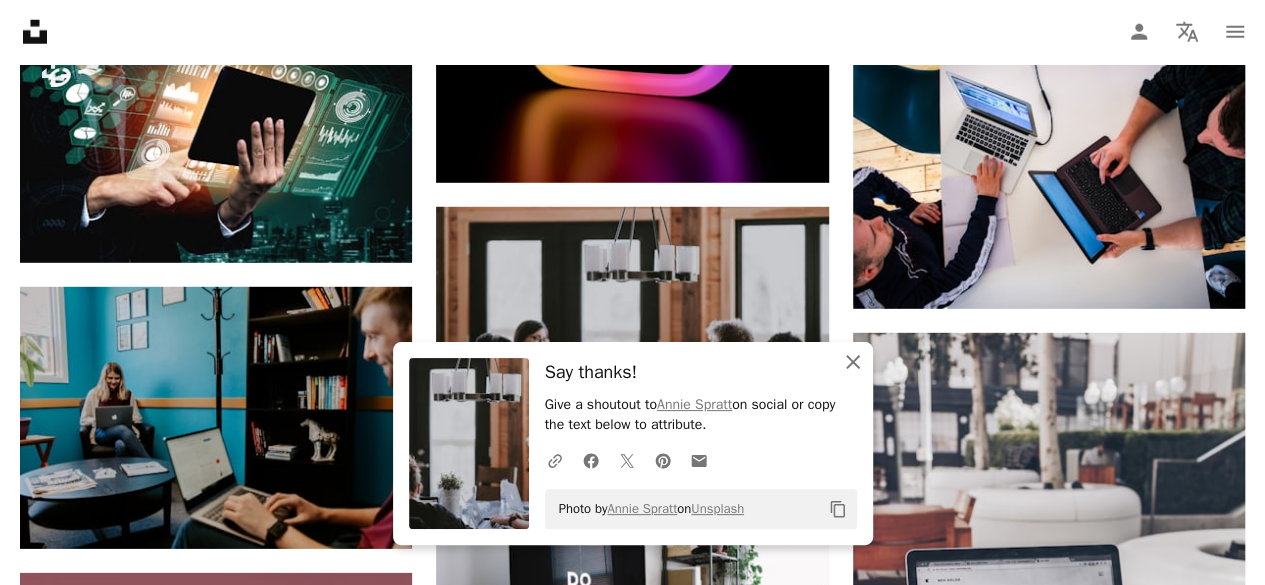 click 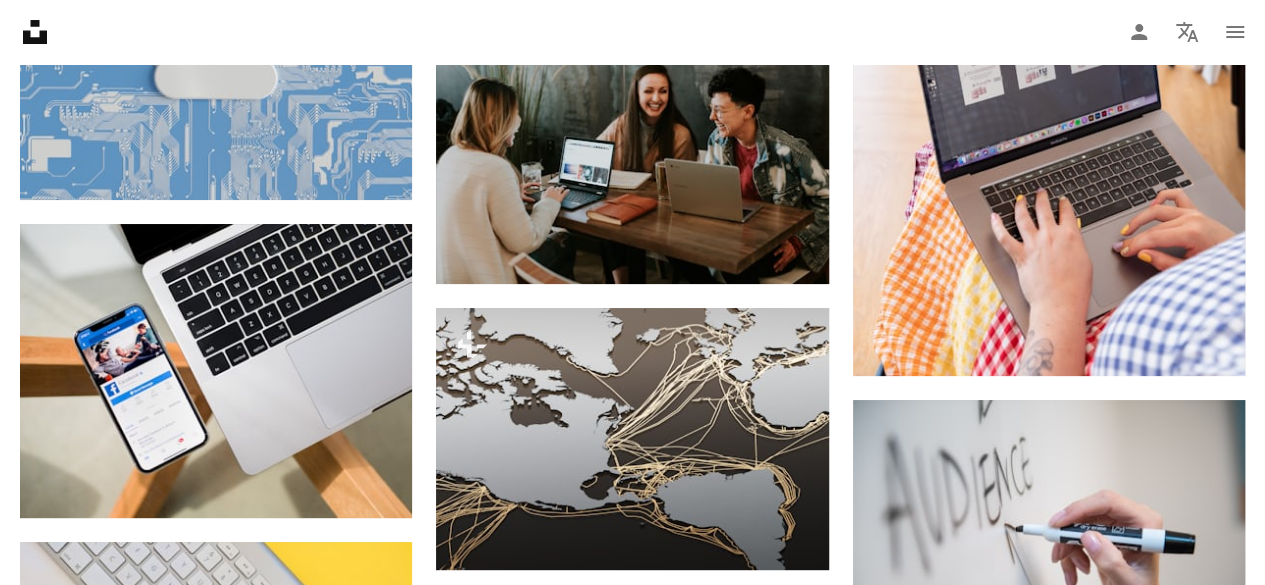 scroll, scrollTop: 22861, scrollLeft: 0, axis: vertical 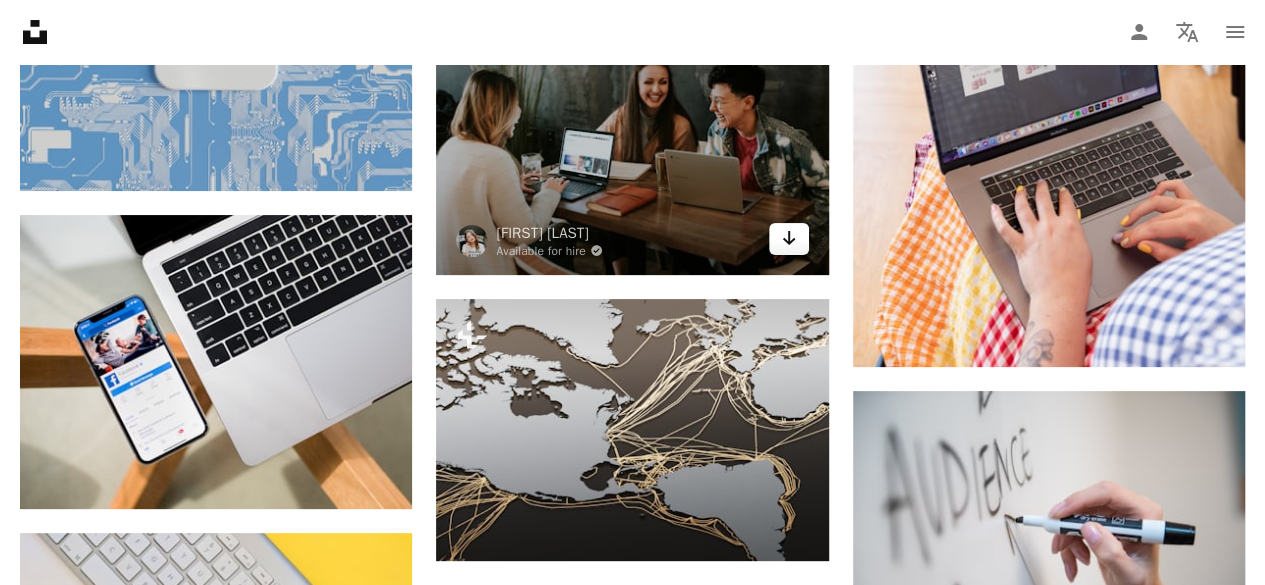 click on "Arrow pointing down" at bounding box center [789, 239] 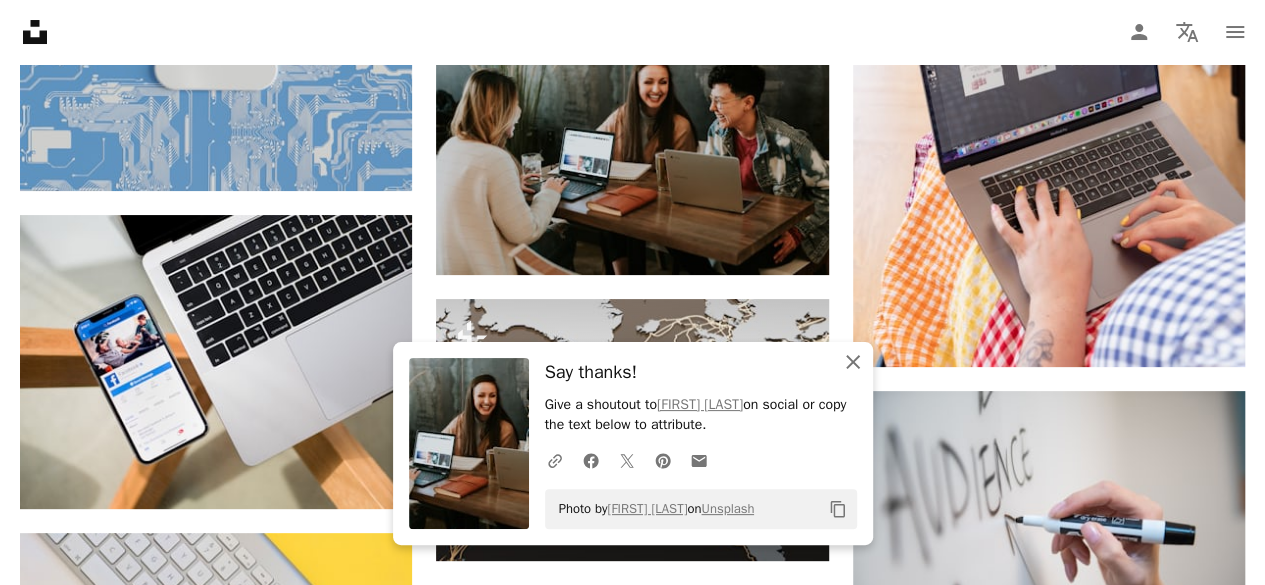 click 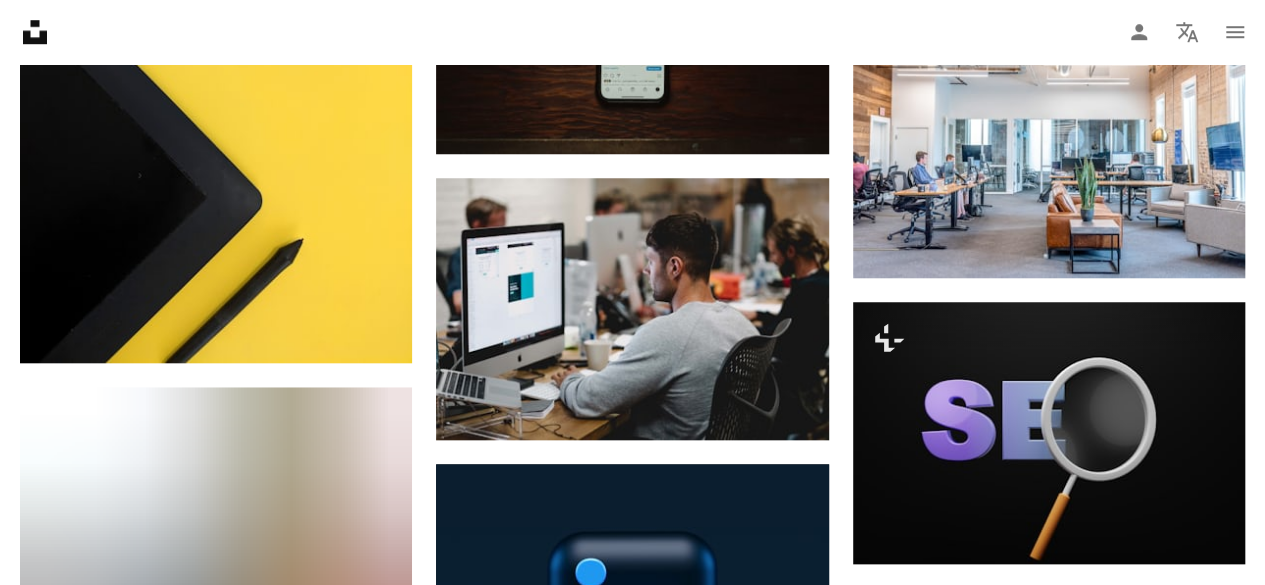 scroll, scrollTop: 23647, scrollLeft: 0, axis: vertical 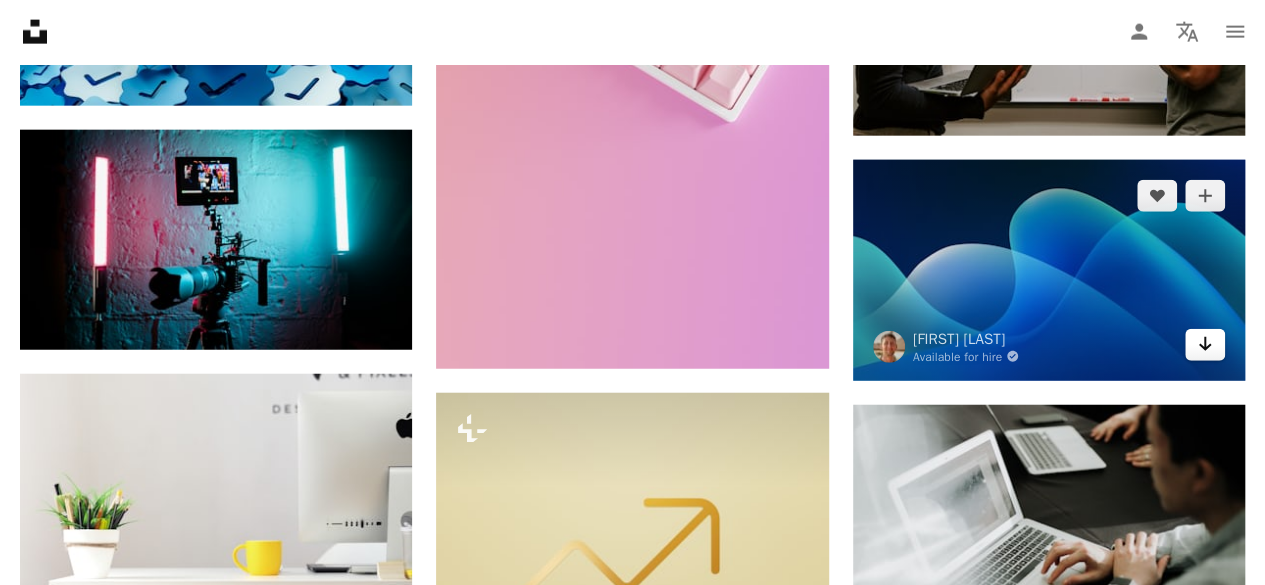 click on "Arrow pointing down" 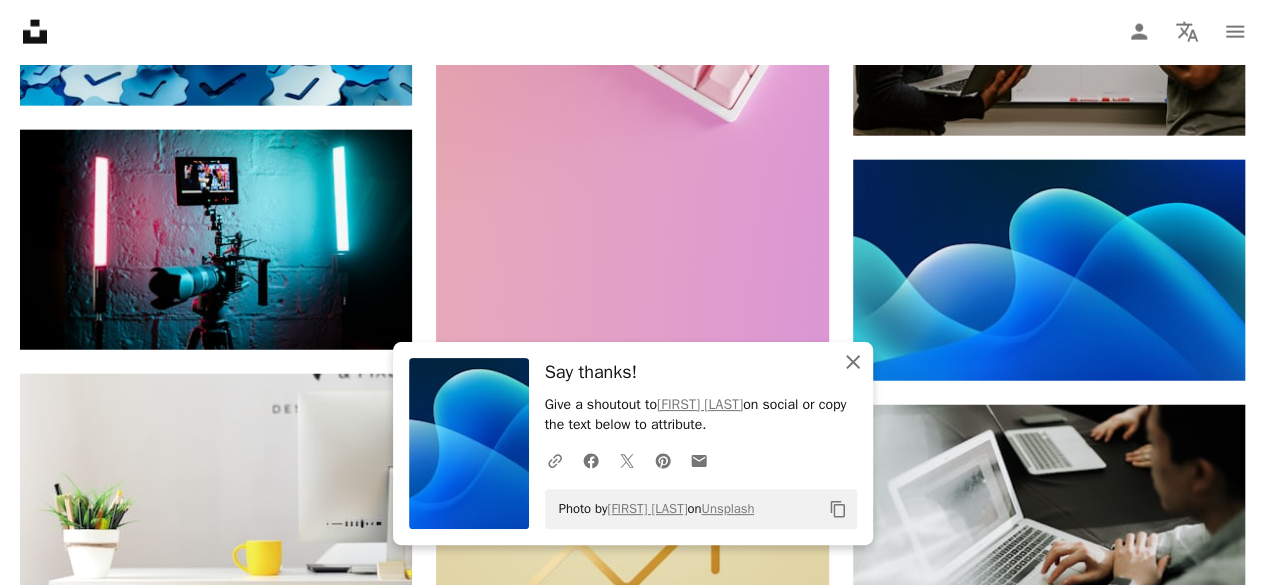 click on "An X shape" 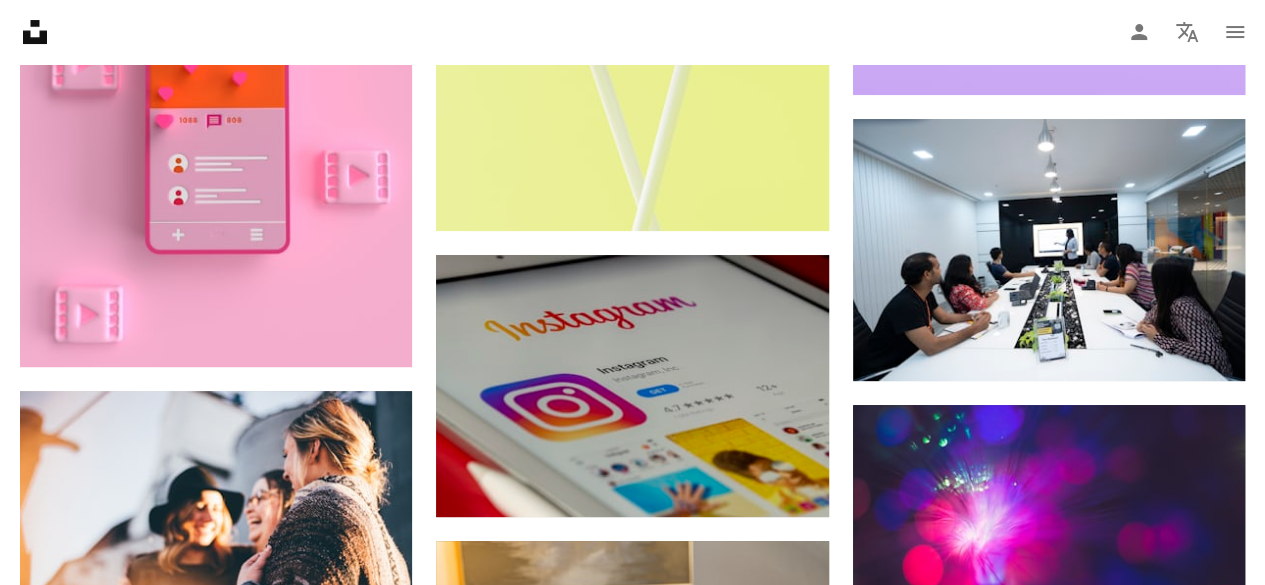 scroll, scrollTop: 30615, scrollLeft: 0, axis: vertical 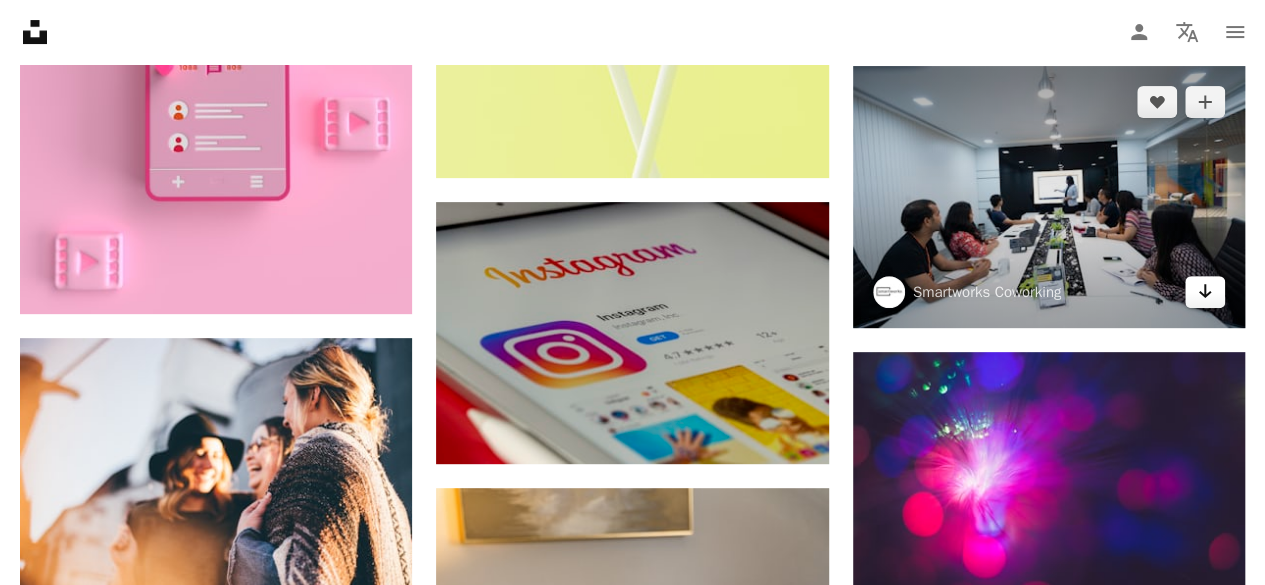 click on "Arrow pointing down" 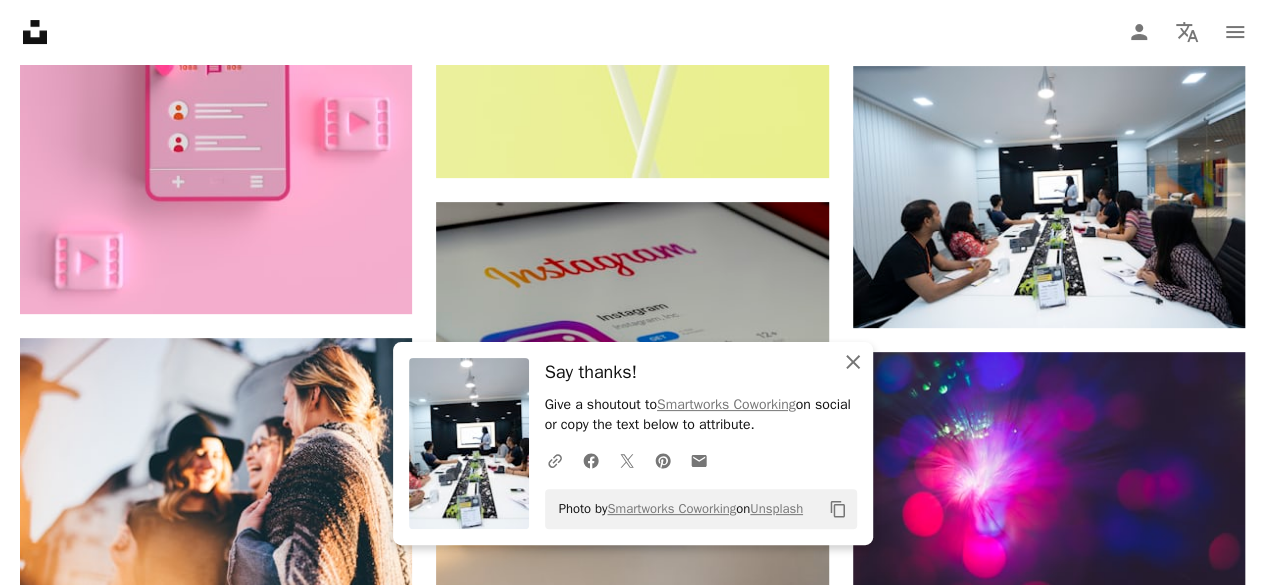 click on "An X shape" 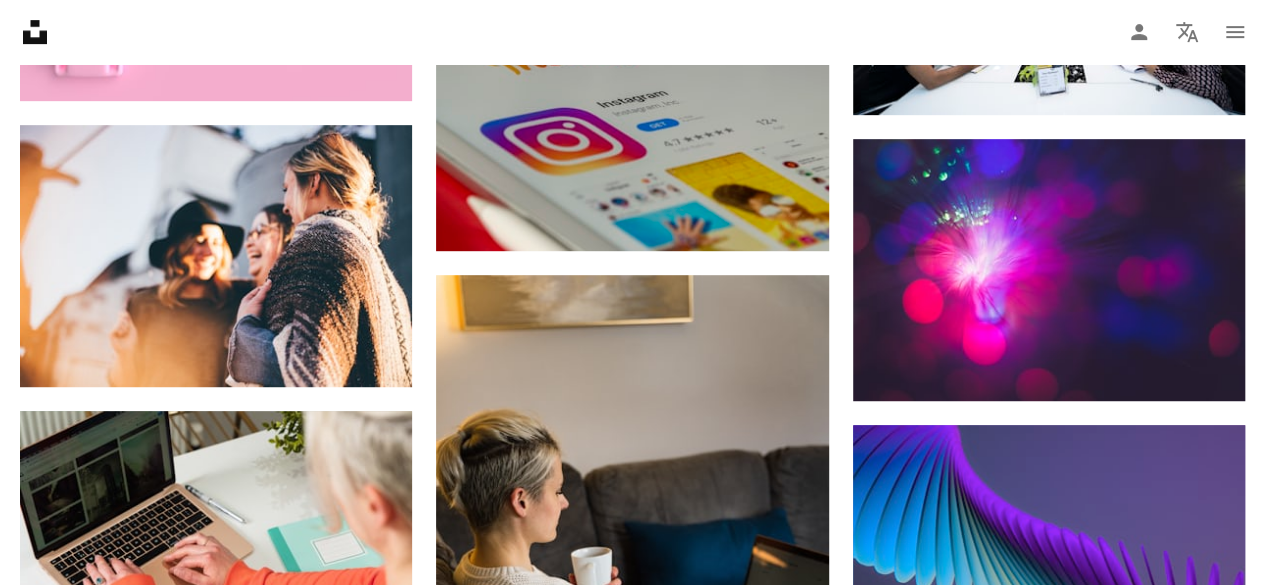 scroll, scrollTop: 31068, scrollLeft: 0, axis: vertical 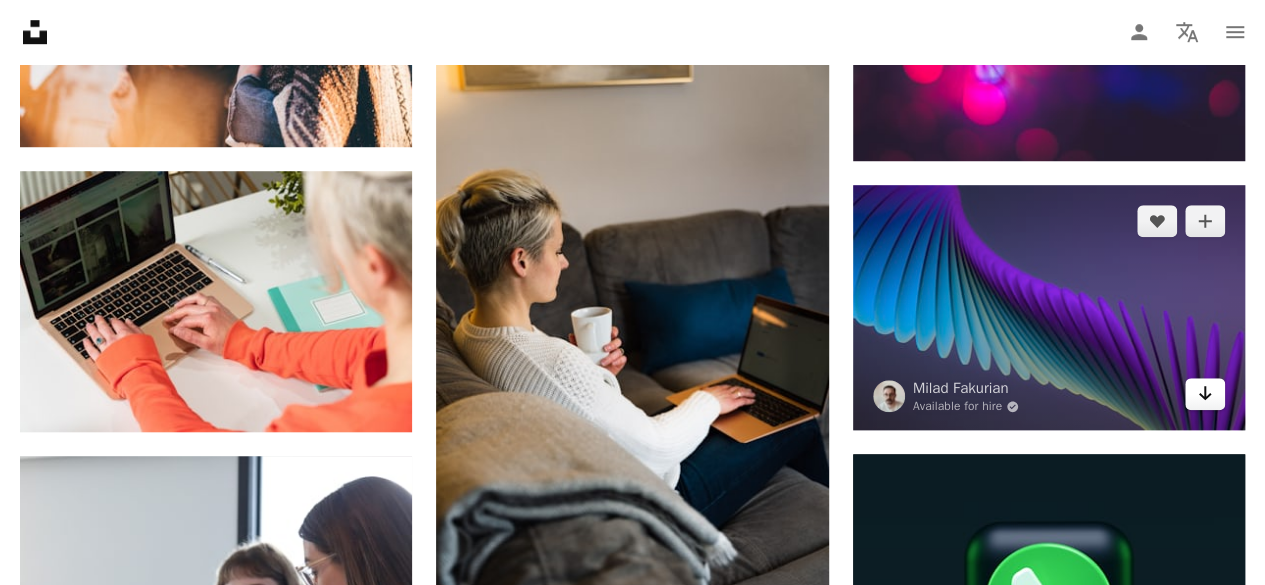 click on "Arrow pointing down" 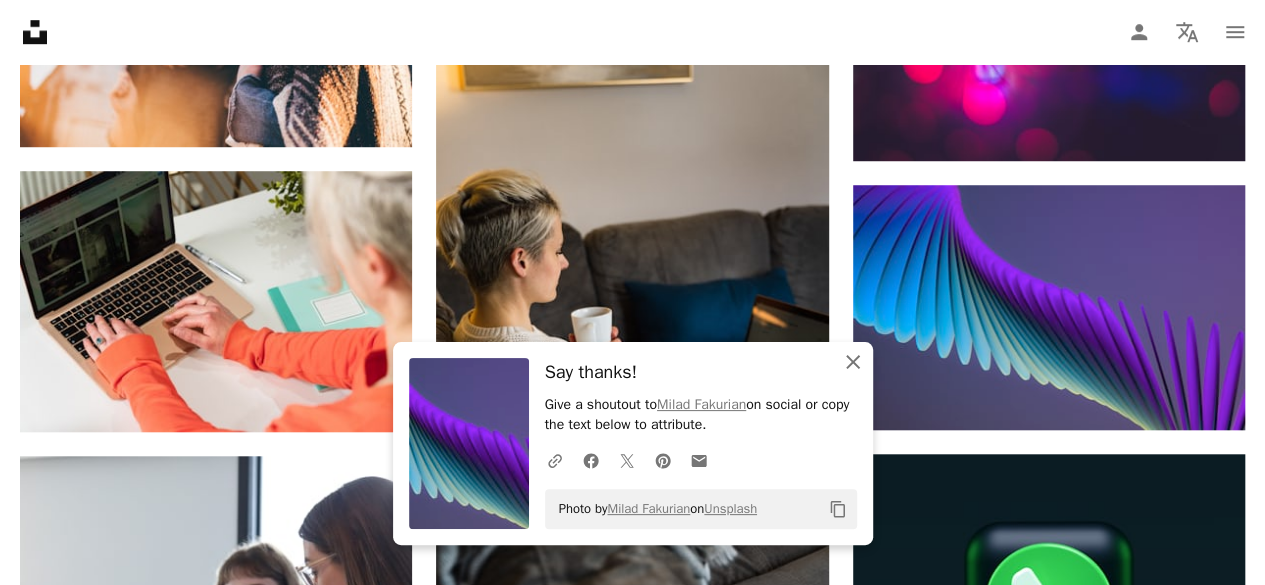 click on "An X shape" 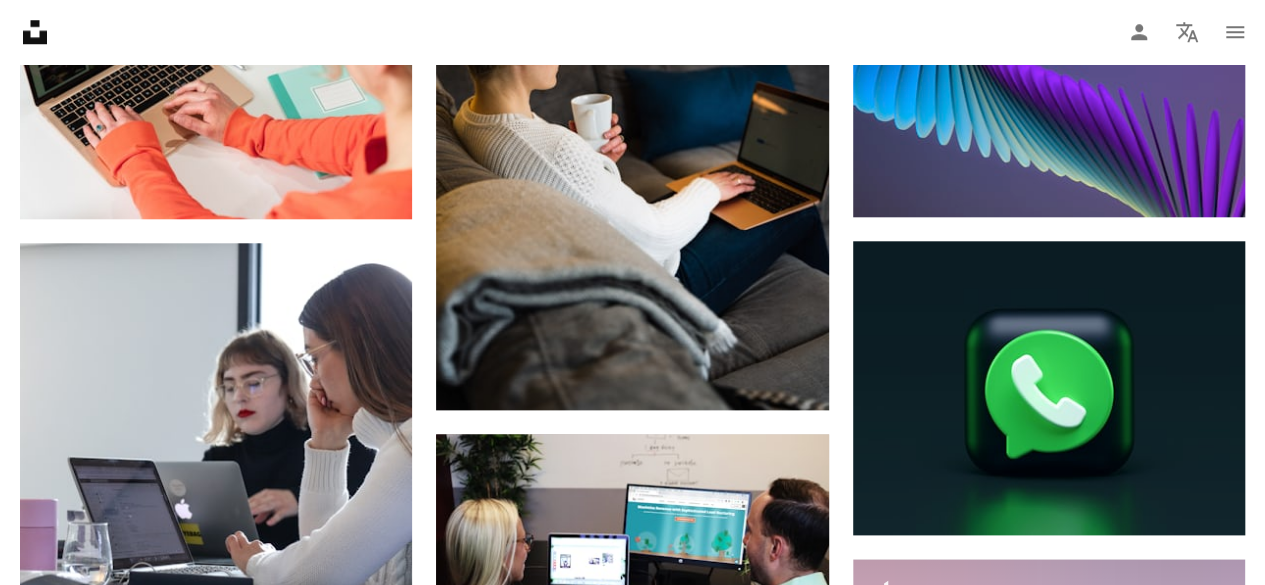 scroll, scrollTop: 31401, scrollLeft: 0, axis: vertical 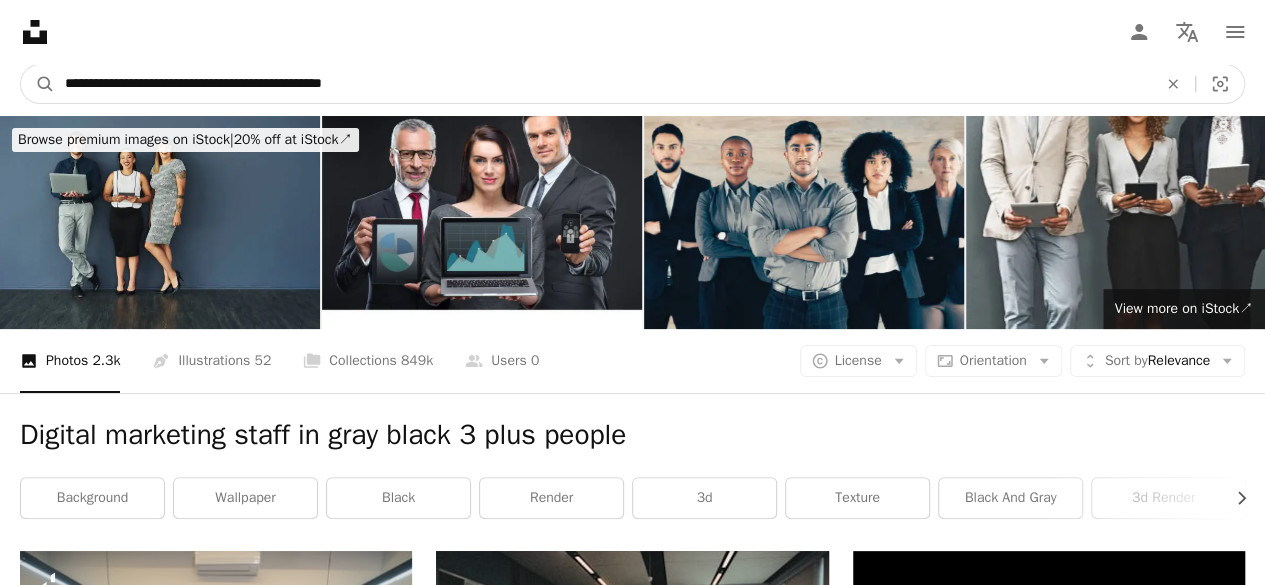 click on "**********" at bounding box center [603, 84] 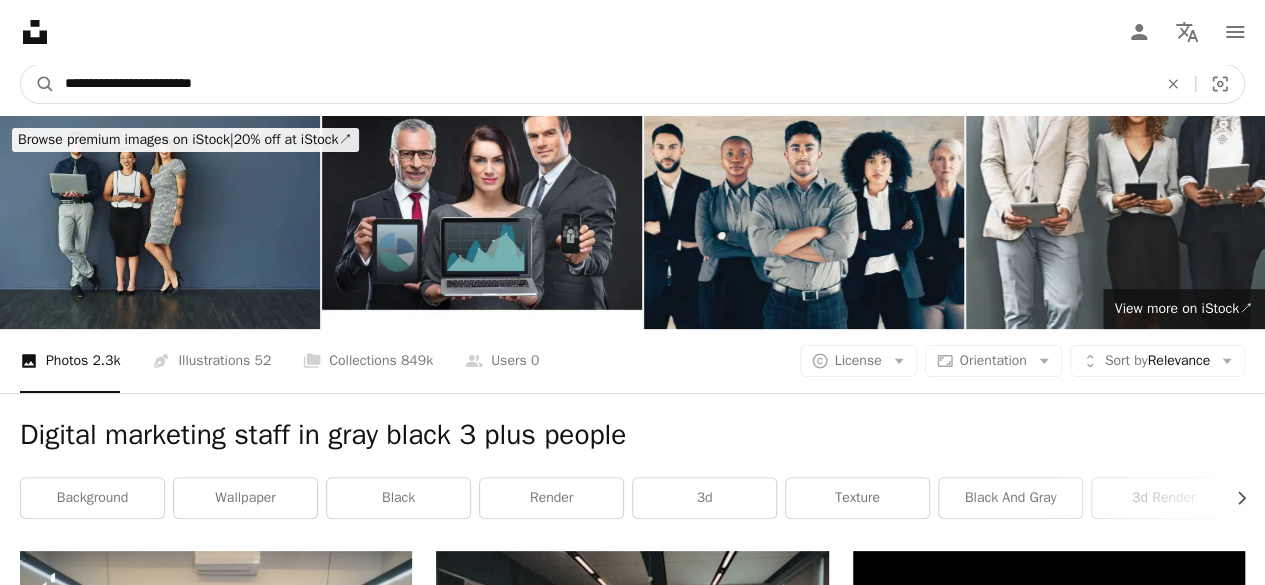 click on "**********" at bounding box center [603, 84] 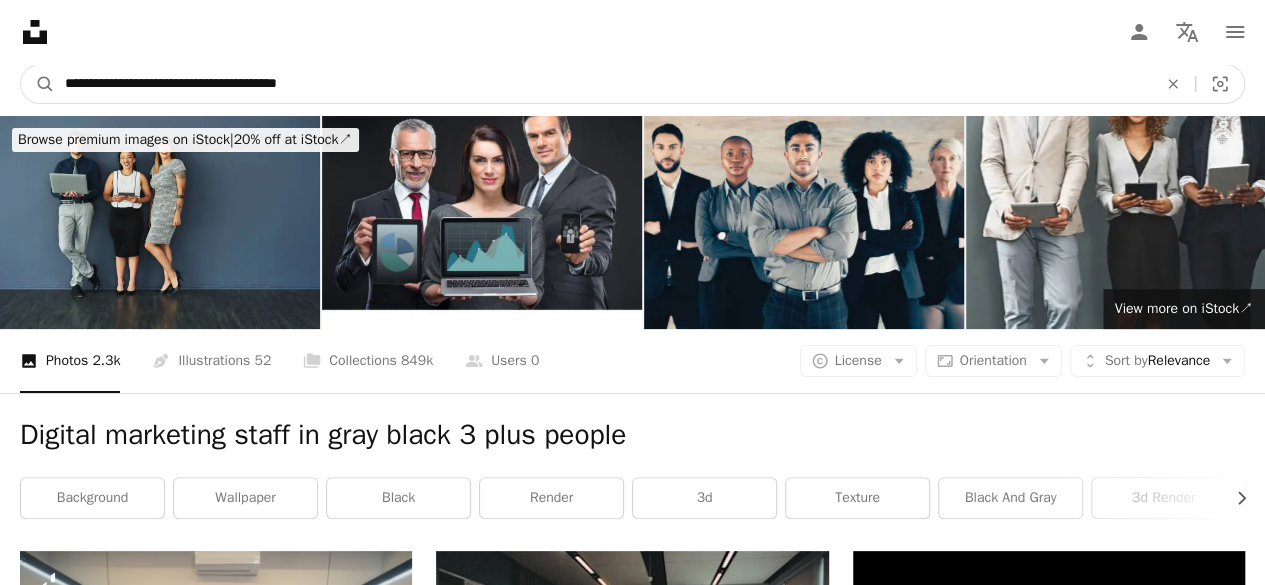 type on "**********" 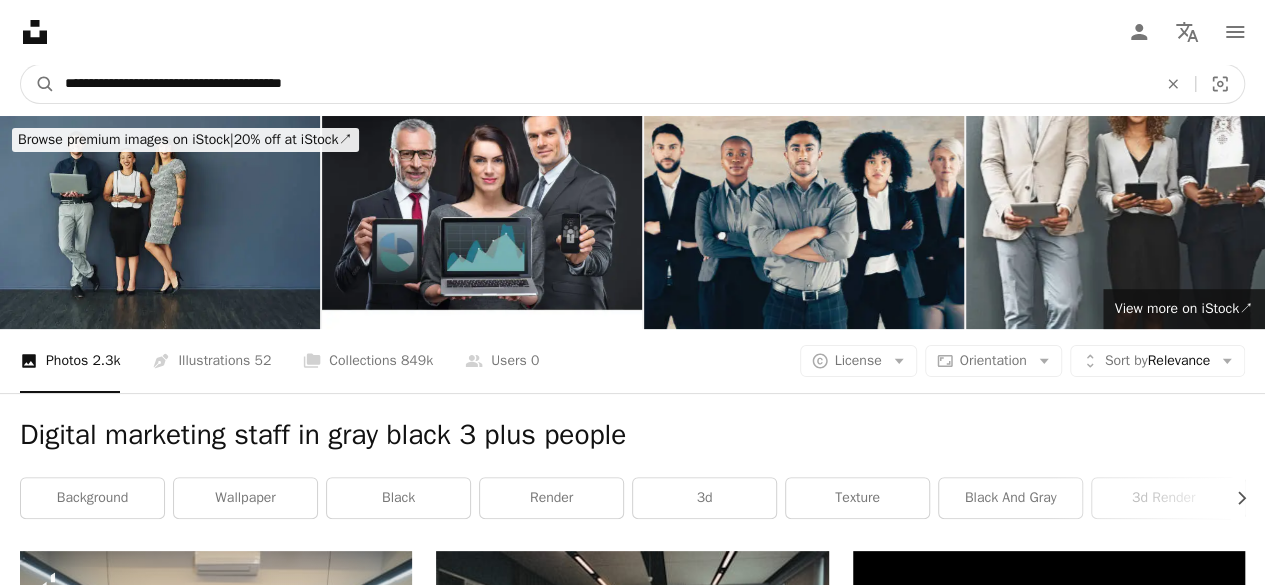 click on "A magnifying glass" at bounding box center (38, 84) 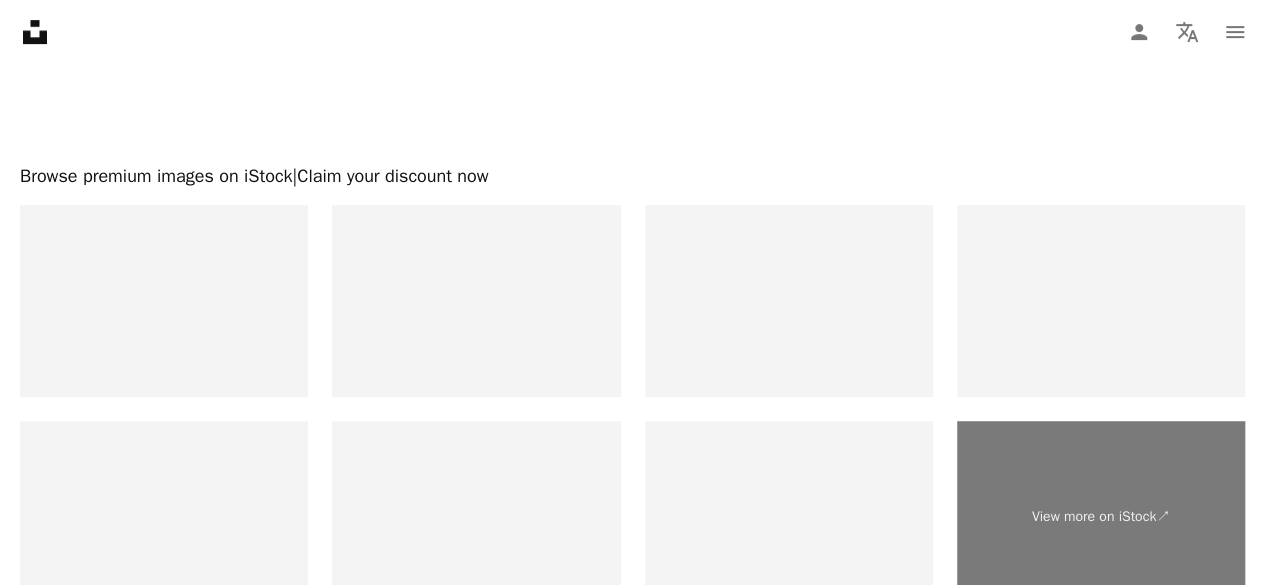 scroll, scrollTop: 4316, scrollLeft: 0, axis: vertical 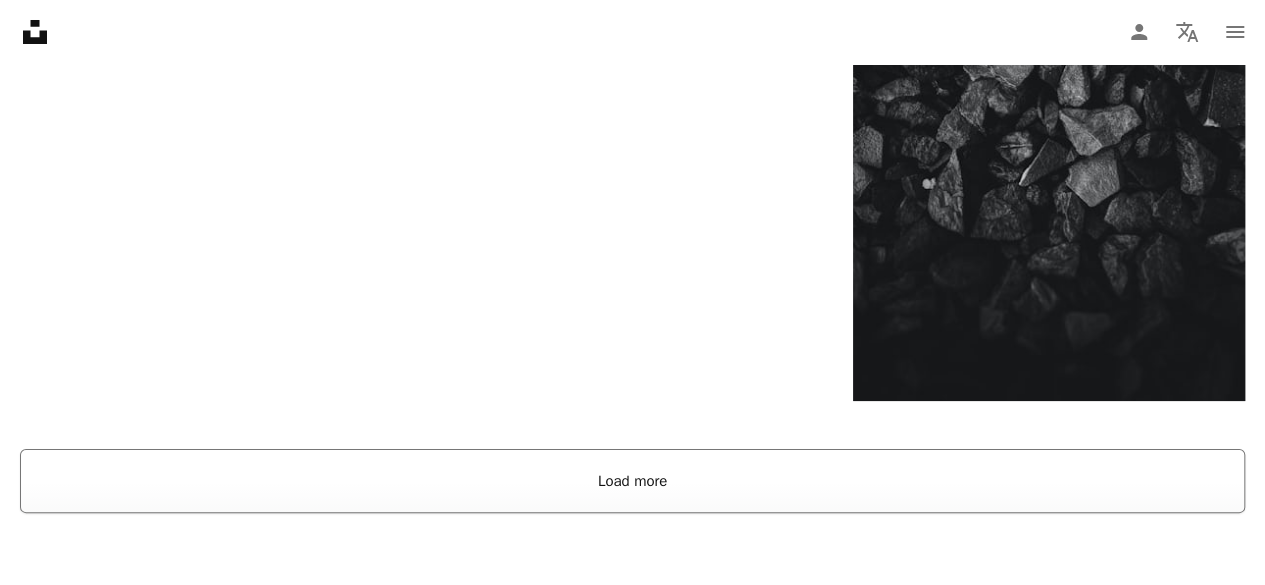click on "Load more" at bounding box center [632, 481] 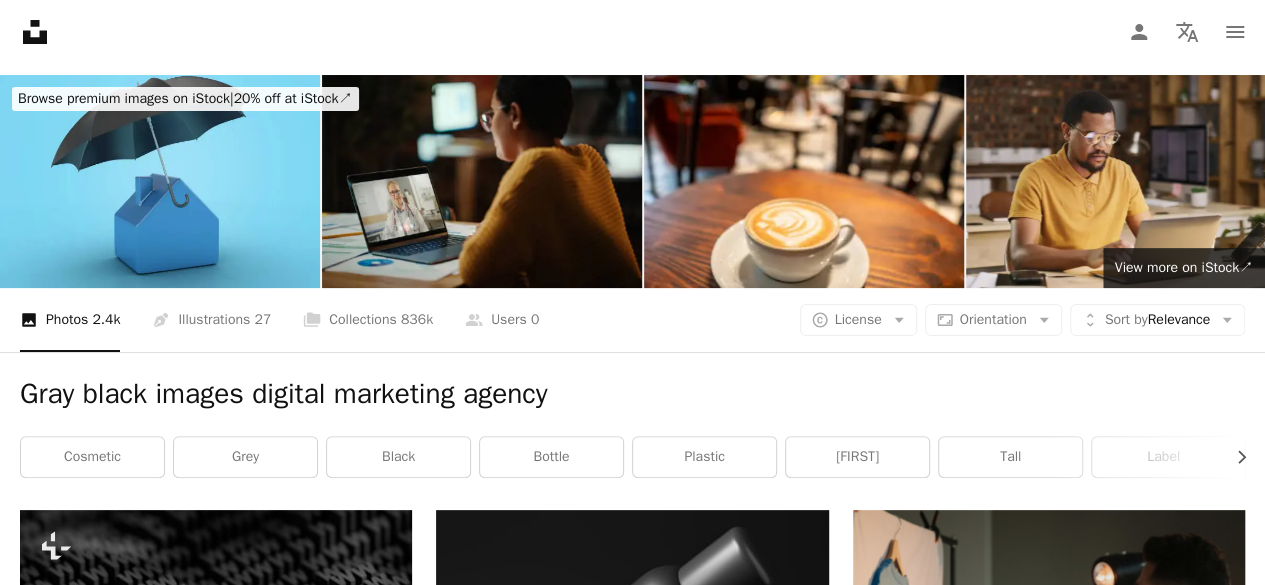 scroll, scrollTop: 0, scrollLeft: 0, axis: both 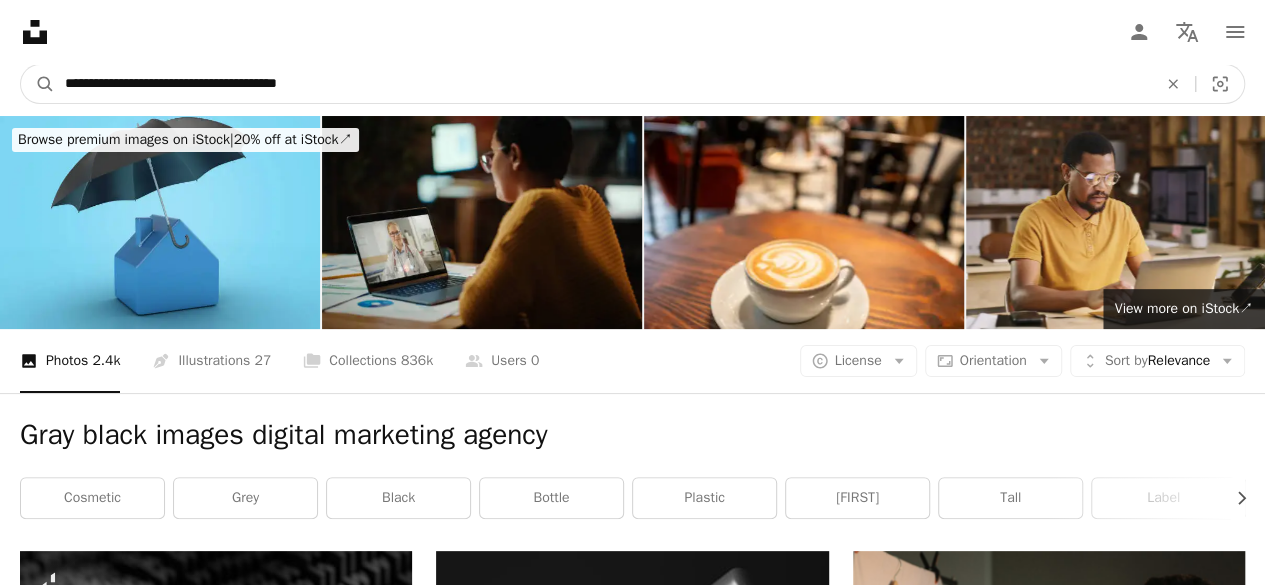 click on "**********" at bounding box center (603, 84) 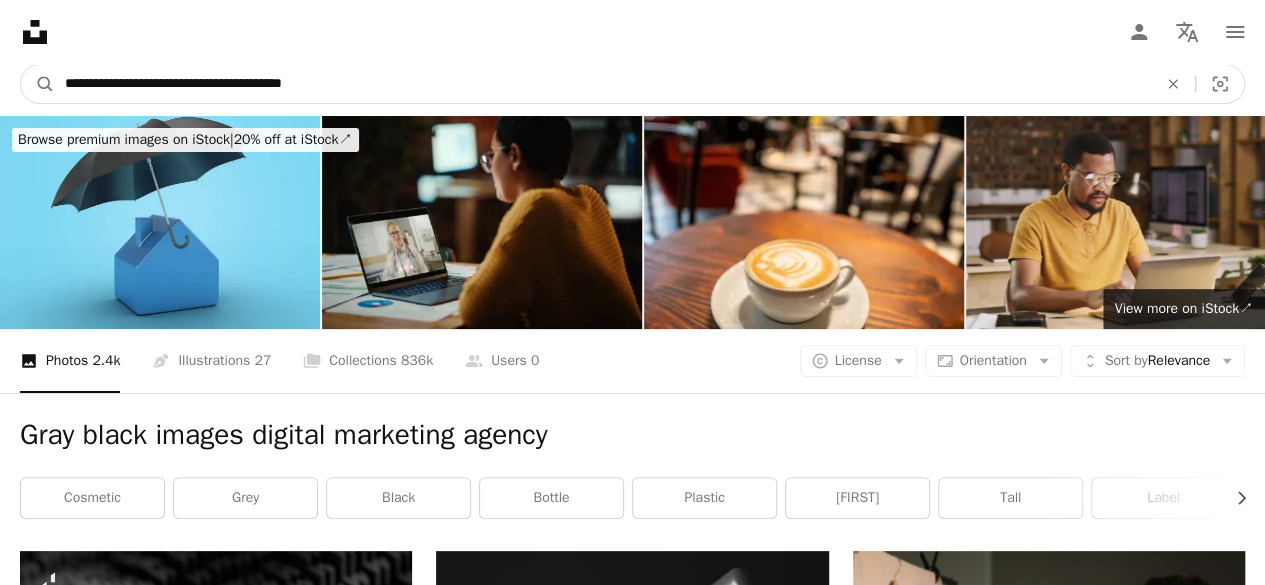 click on "**********" at bounding box center (603, 84) 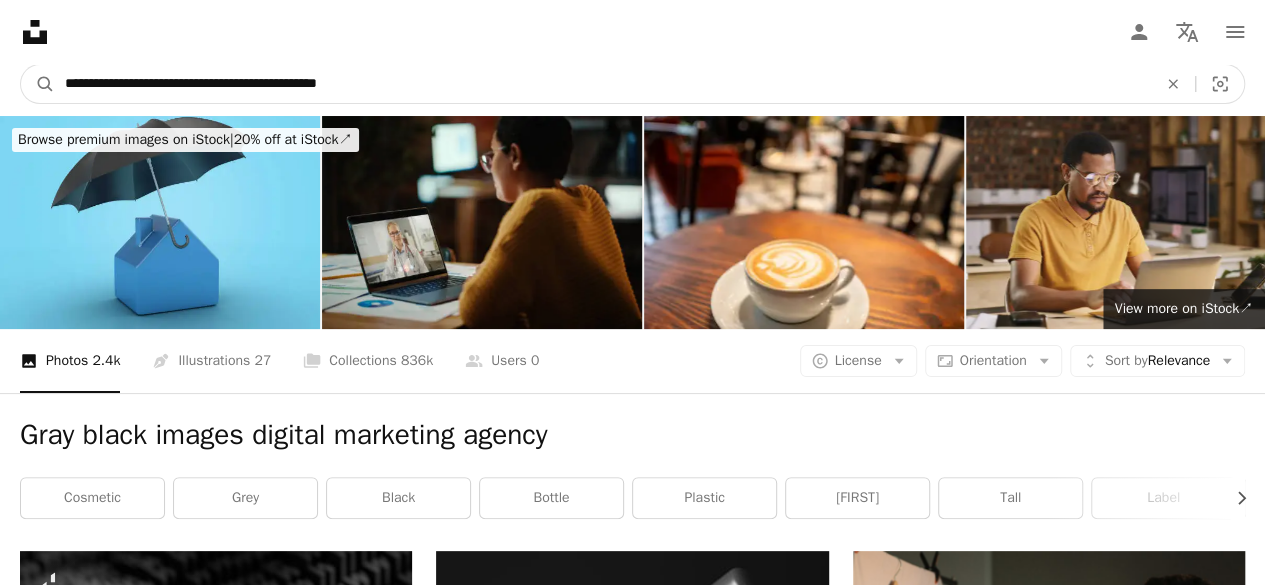 click on "**********" at bounding box center (603, 84) 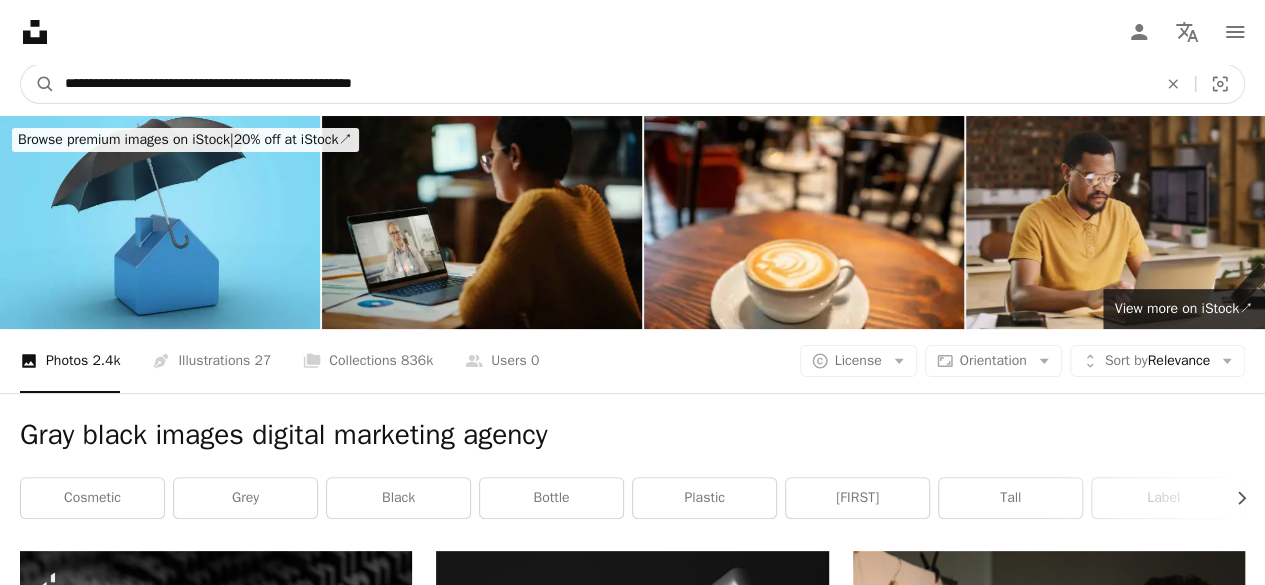 click on "**********" at bounding box center (603, 84) 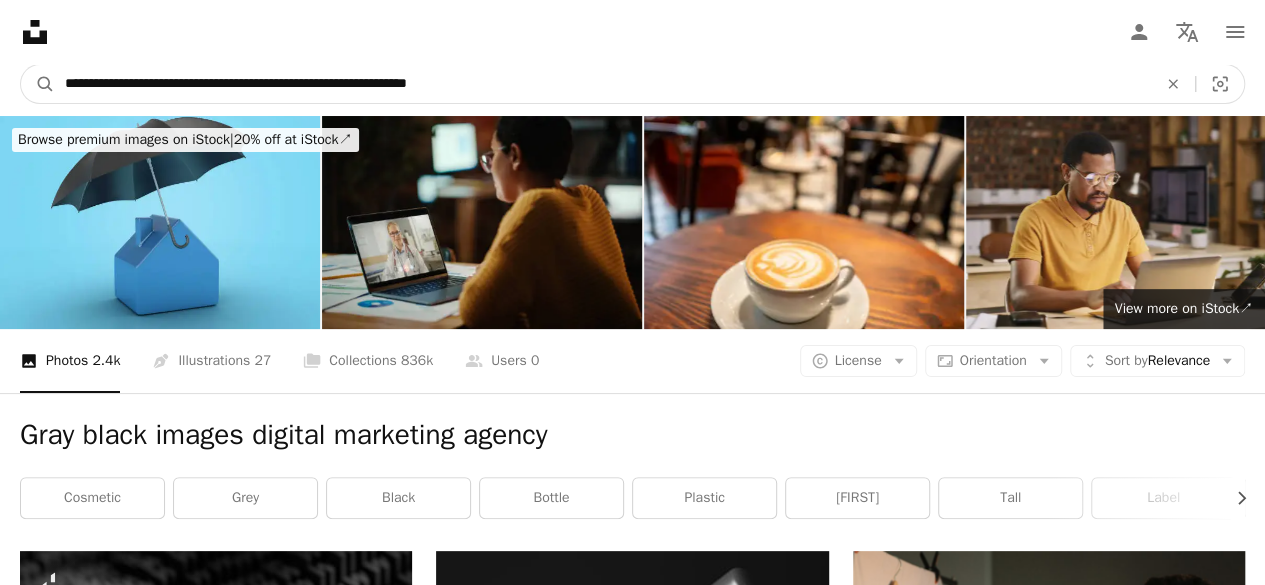 type on "**********" 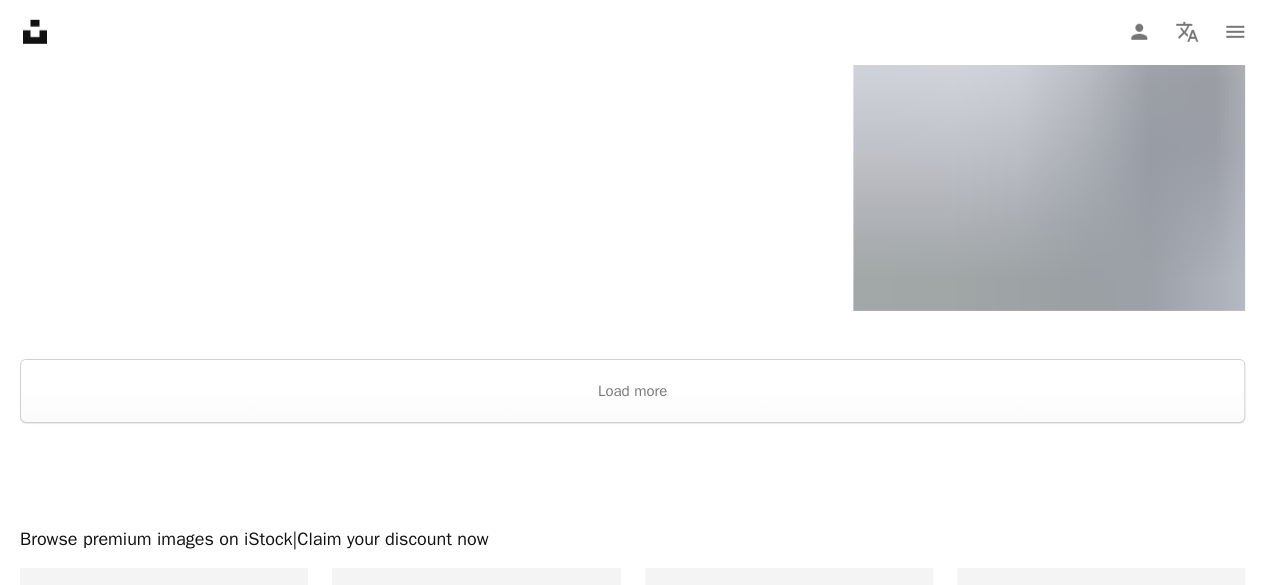 scroll, scrollTop: 3081, scrollLeft: 0, axis: vertical 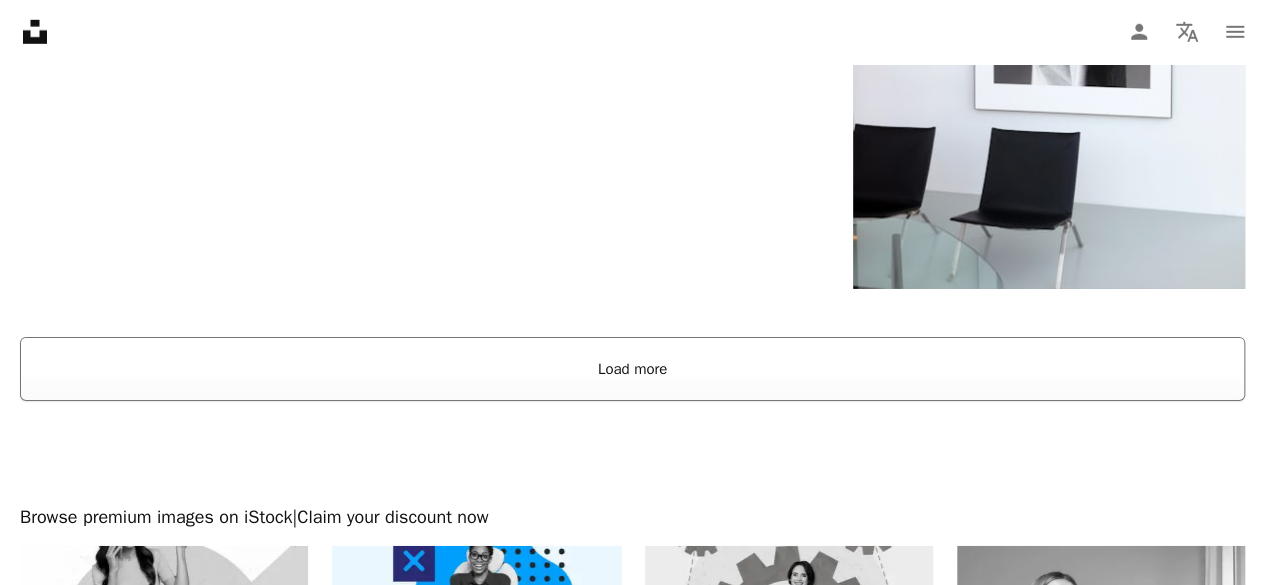 click on "Load more" at bounding box center [632, 369] 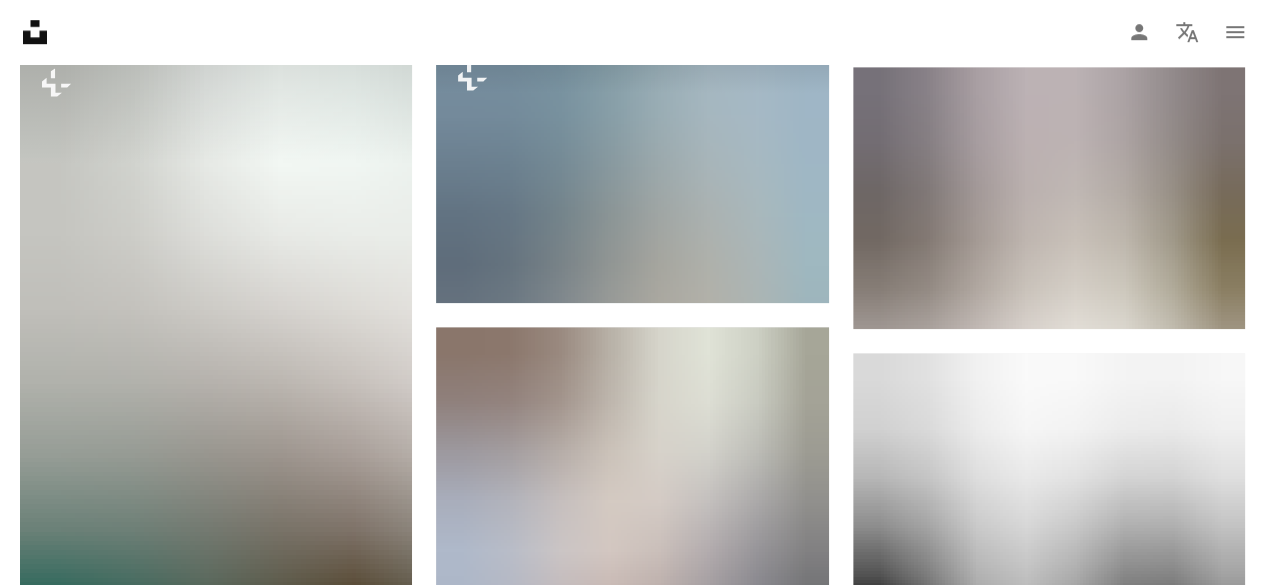 scroll, scrollTop: 4592, scrollLeft: 0, axis: vertical 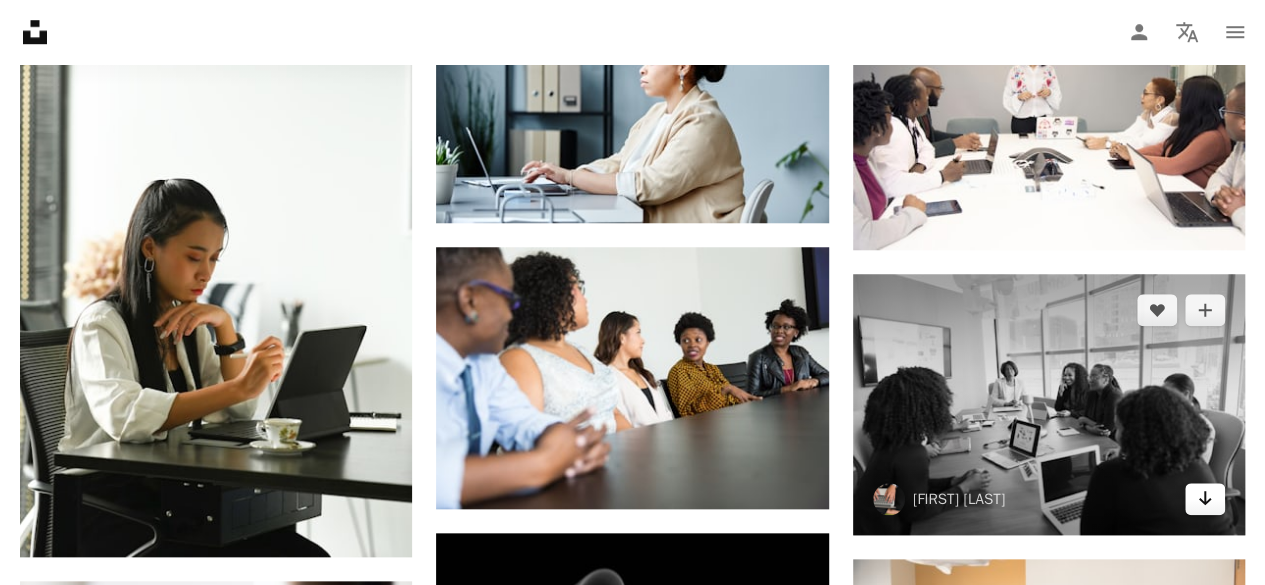 click on "Arrow pointing down" 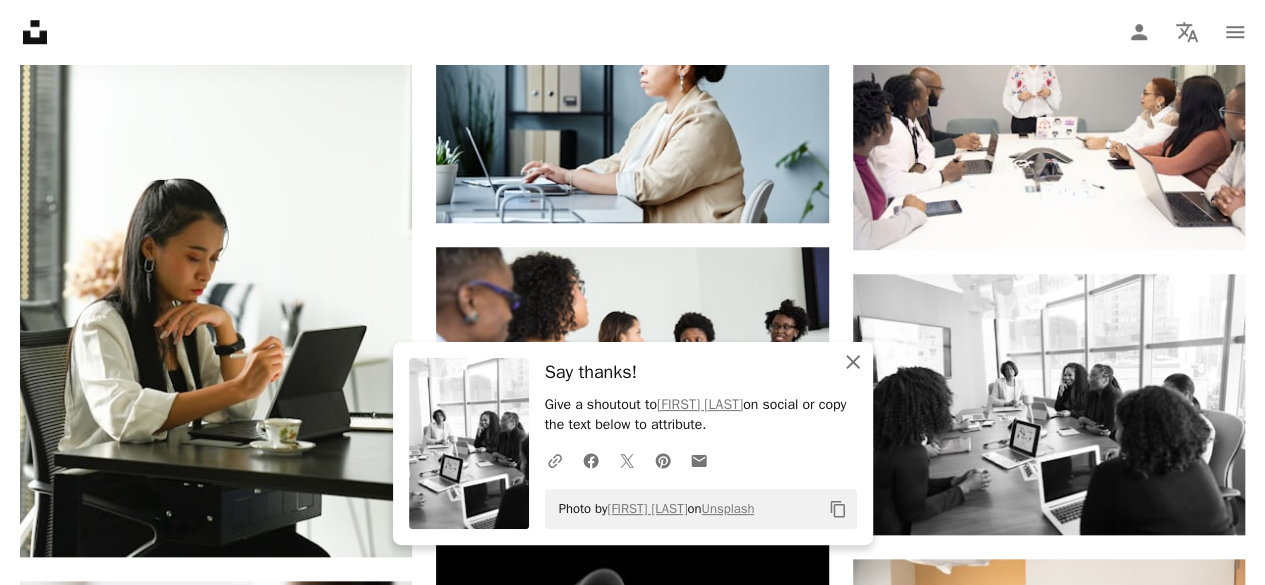 click on "An X shape" 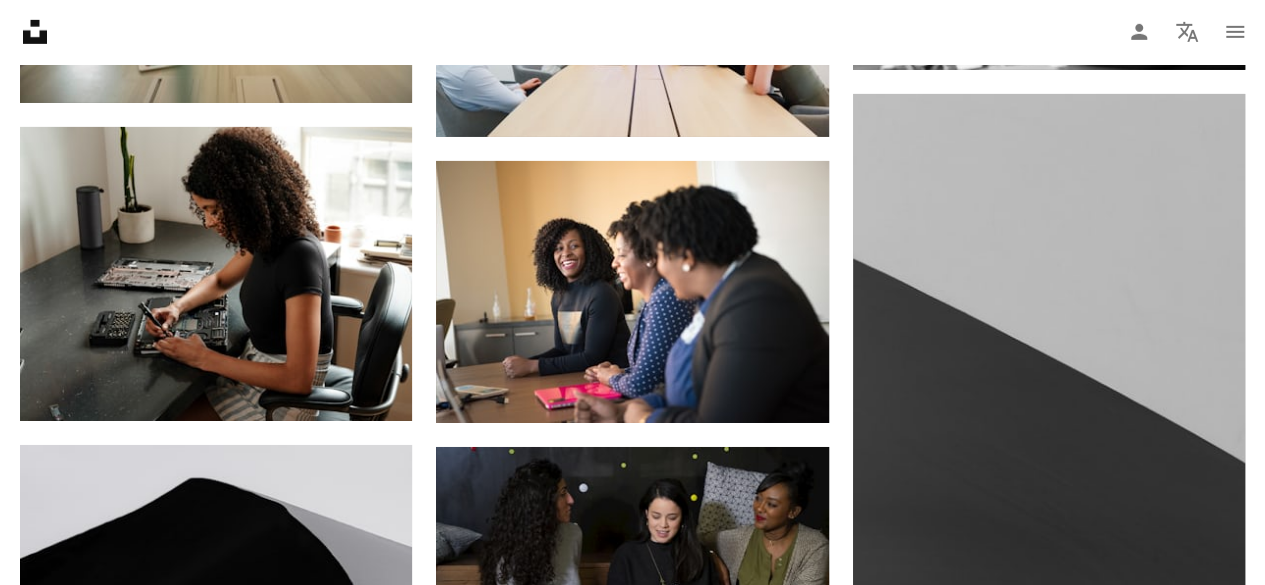 scroll, scrollTop: 7032, scrollLeft: 0, axis: vertical 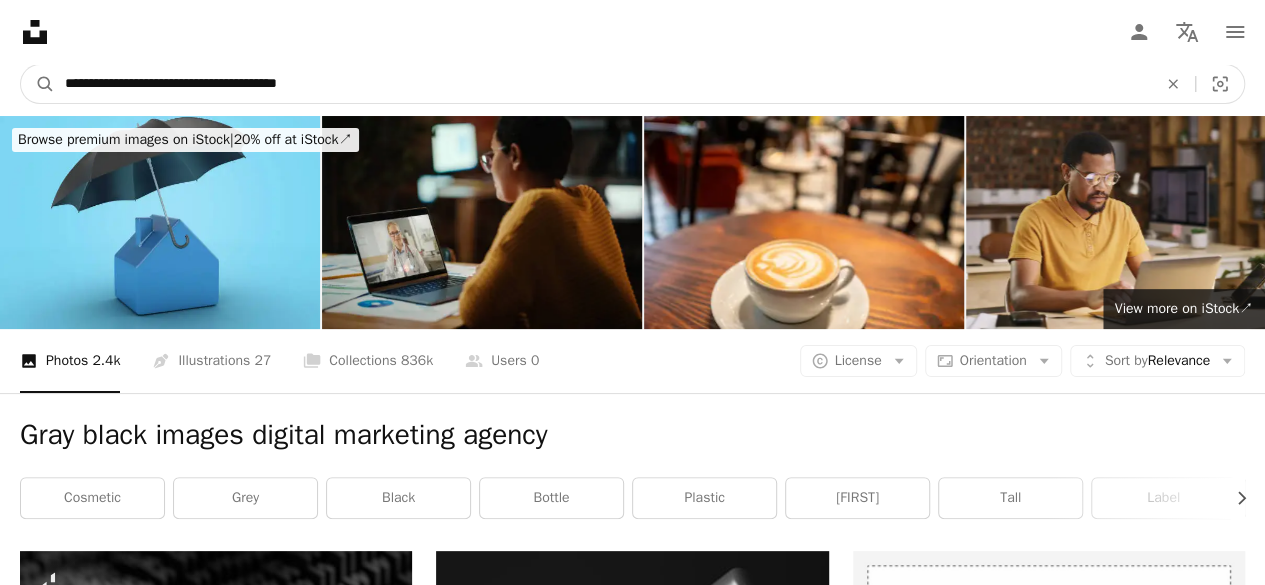 click on "**********" at bounding box center [603, 84] 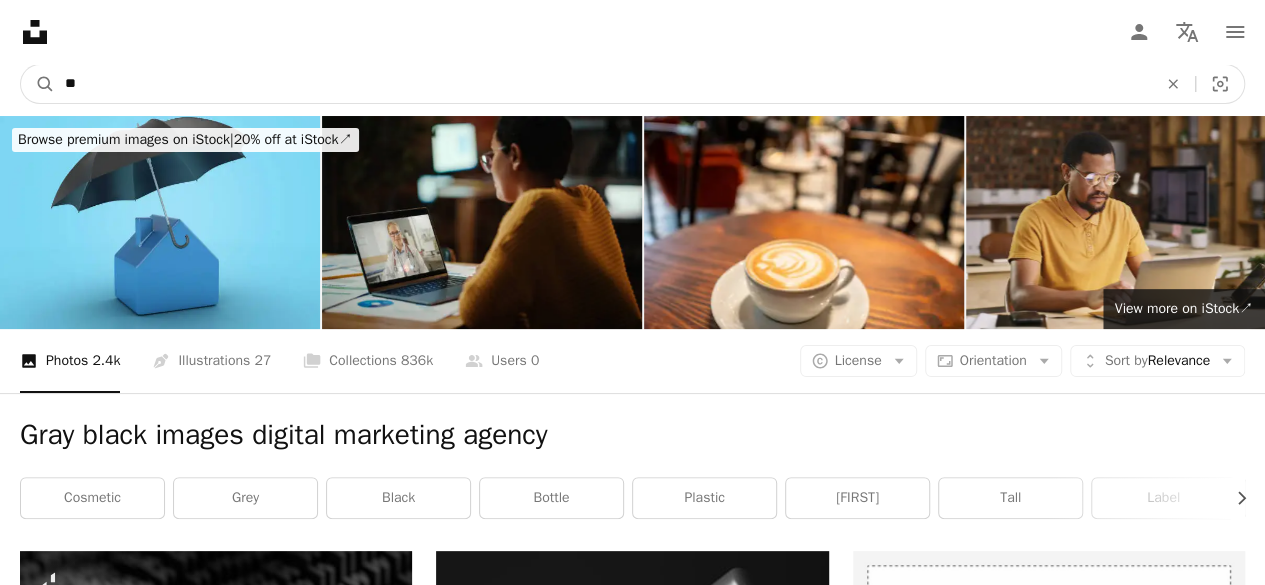 type on "*" 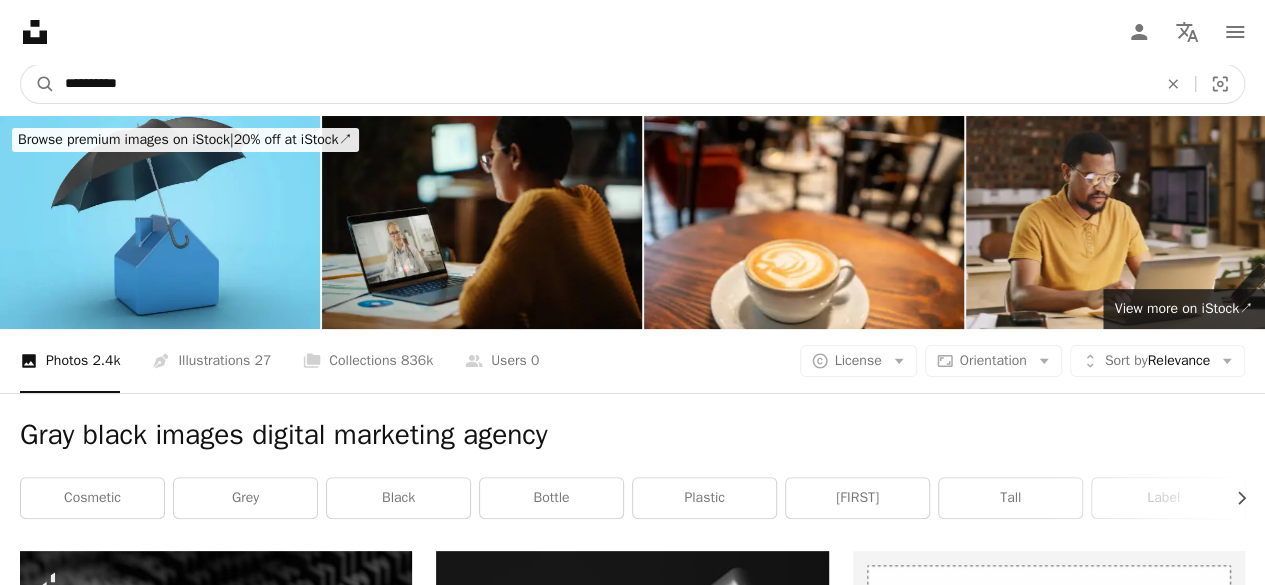 type on "**********" 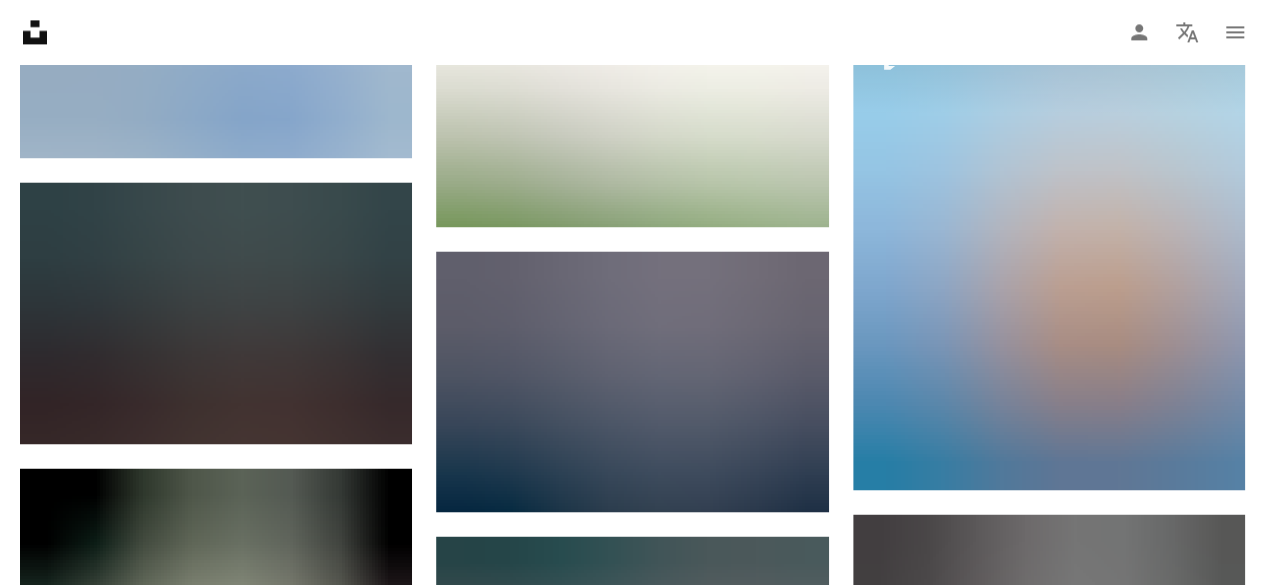 scroll, scrollTop: 1497, scrollLeft: 0, axis: vertical 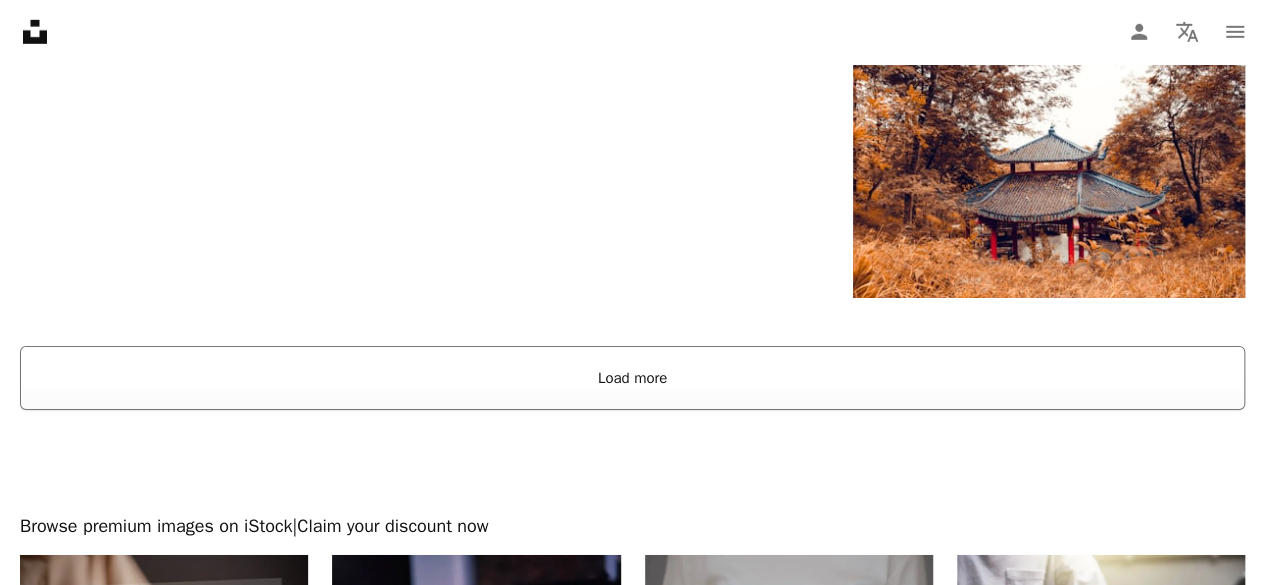 click on "Load more" at bounding box center [632, 378] 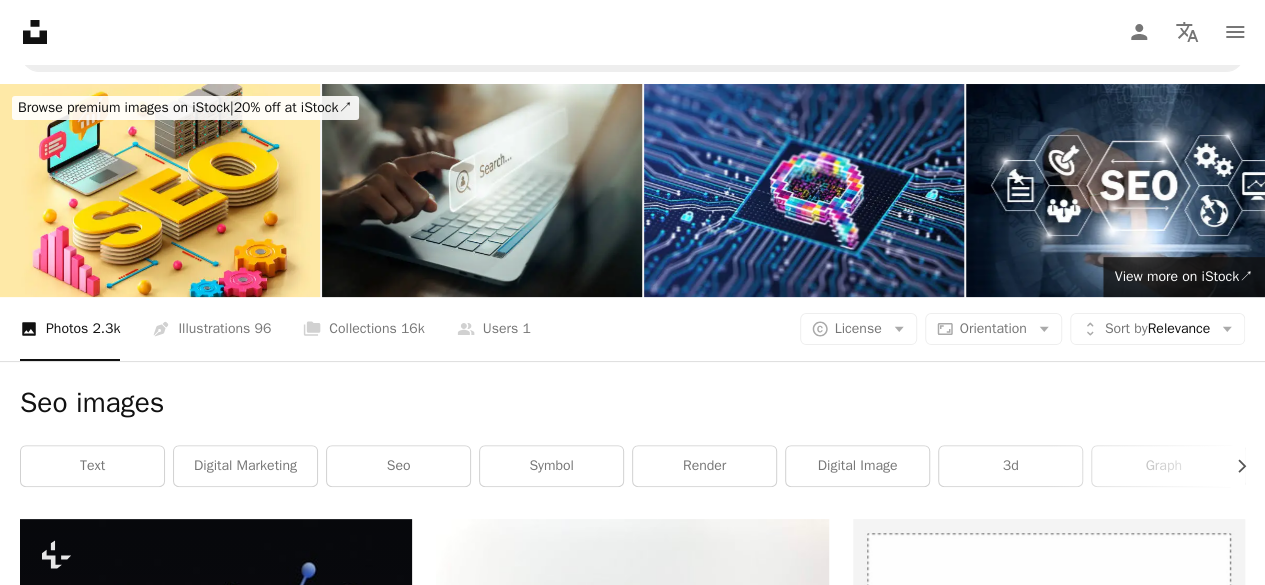 scroll, scrollTop: 0, scrollLeft: 0, axis: both 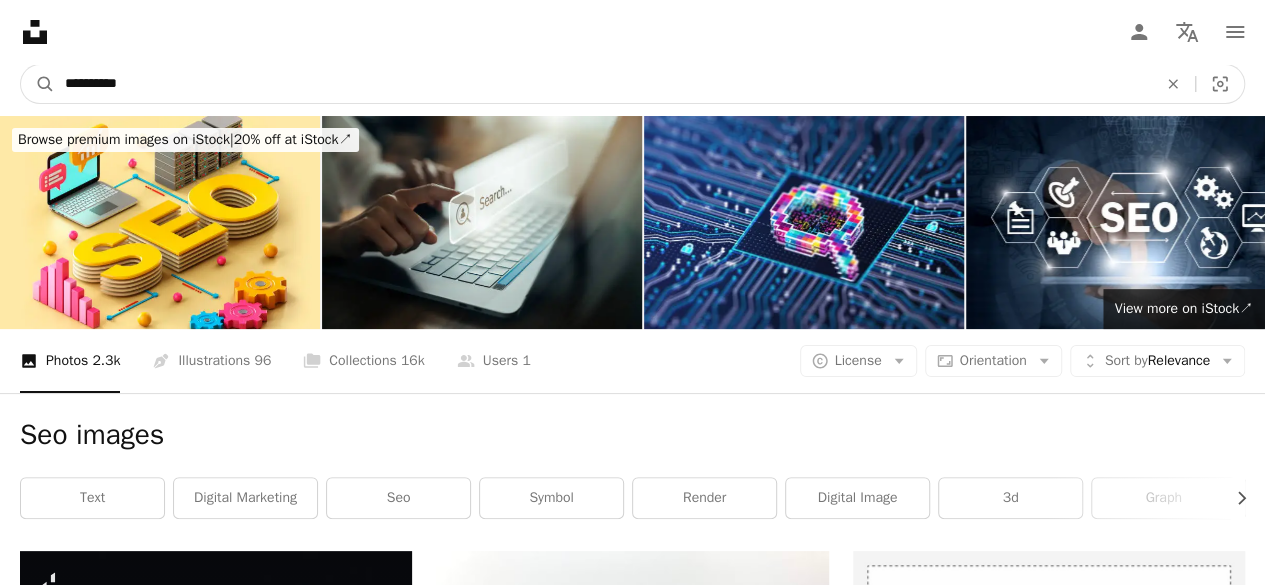click on "**********" at bounding box center (603, 84) 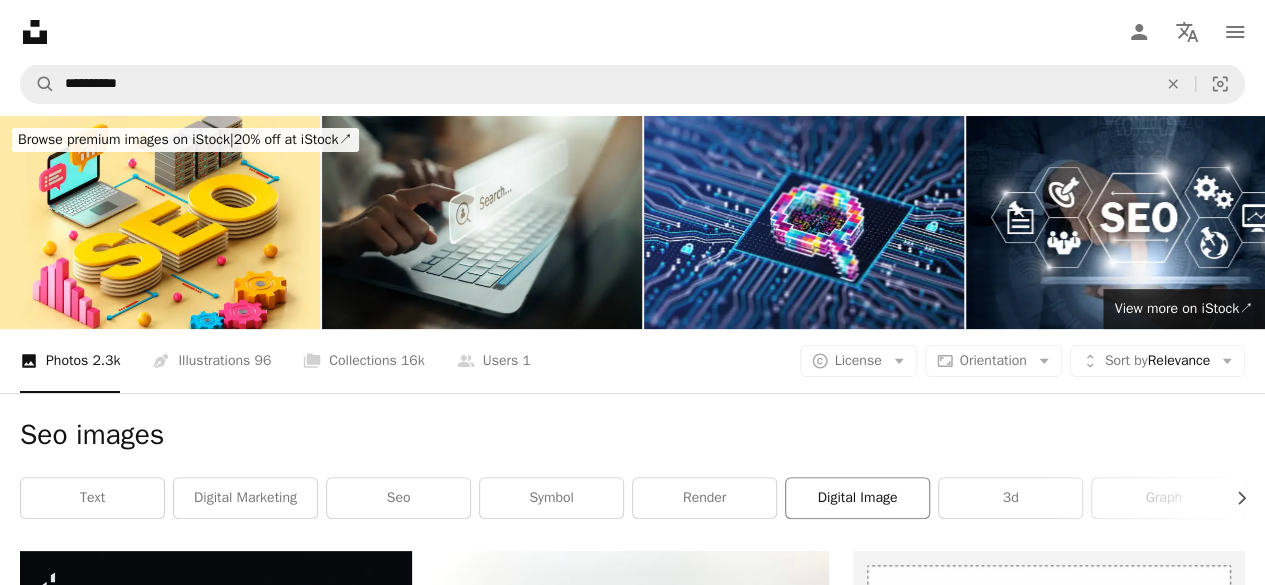 click on "digital image" at bounding box center [857, 498] 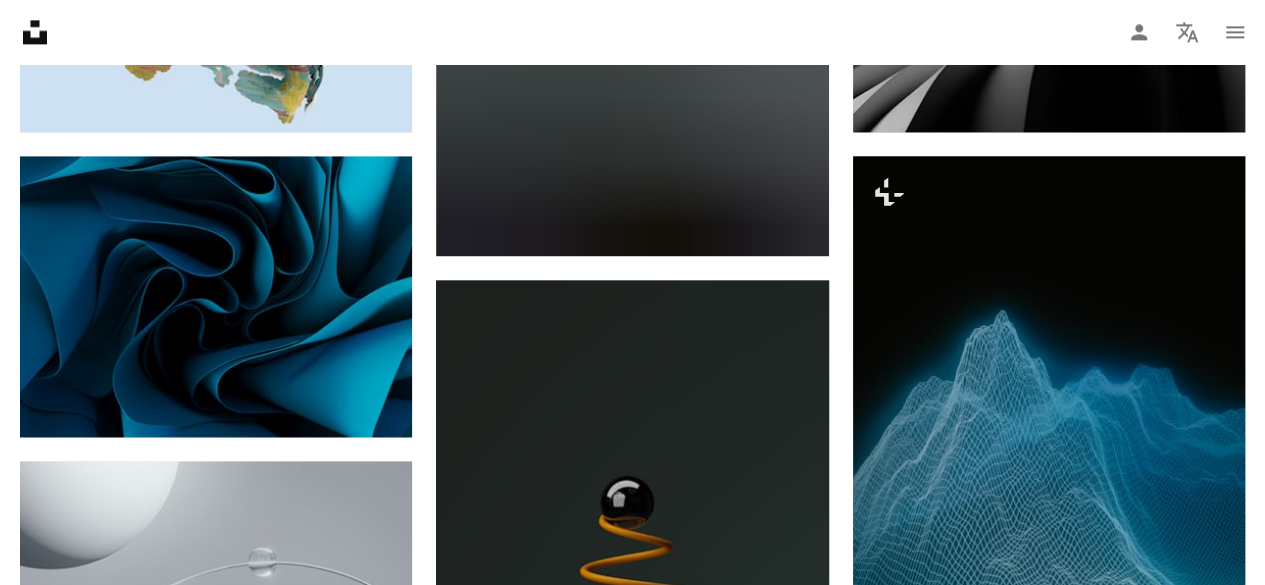 scroll, scrollTop: 1436, scrollLeft: 0, axis: vertical 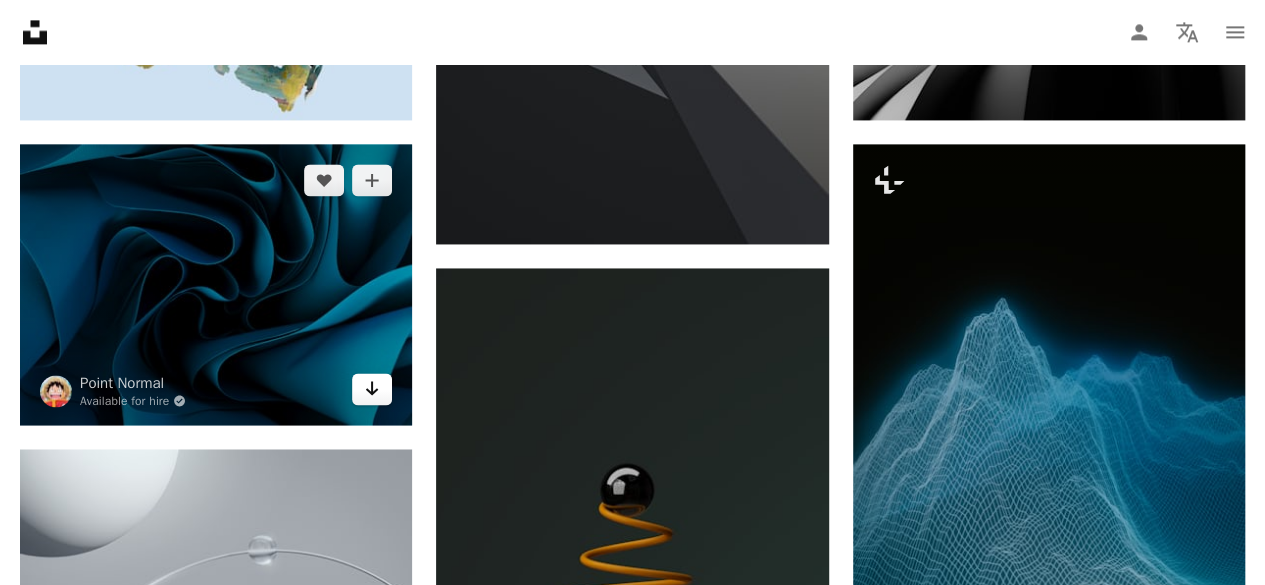 click on "Arrow pointing down" 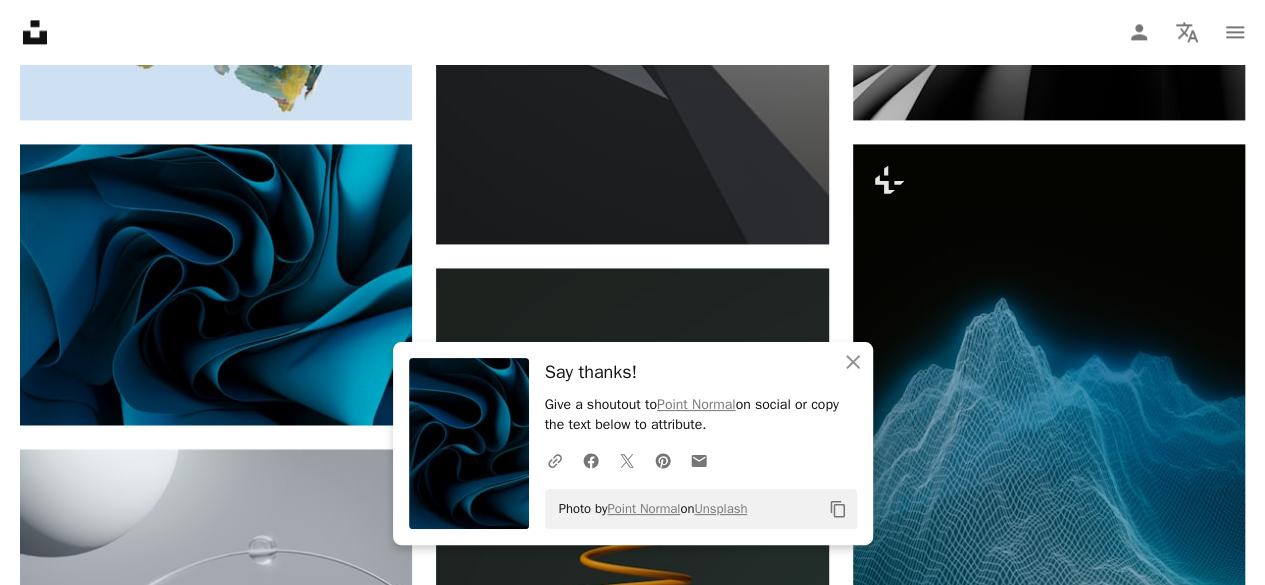 scroll, scrollTop: 1788, scrollLeft: 0, axis: vertical 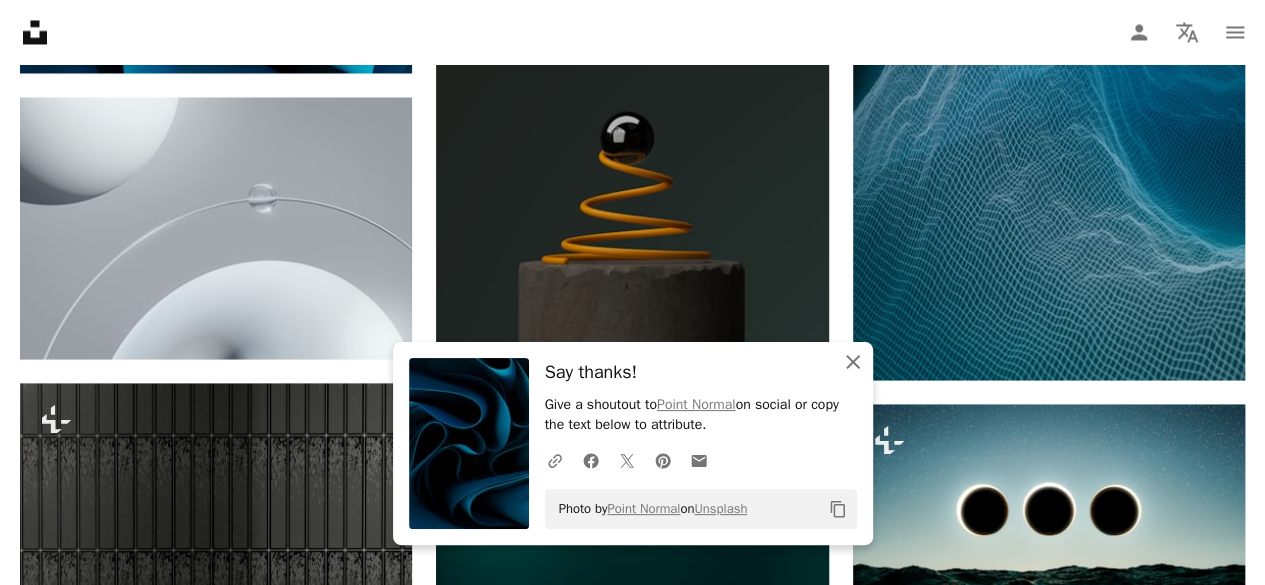 click on "An X shape" 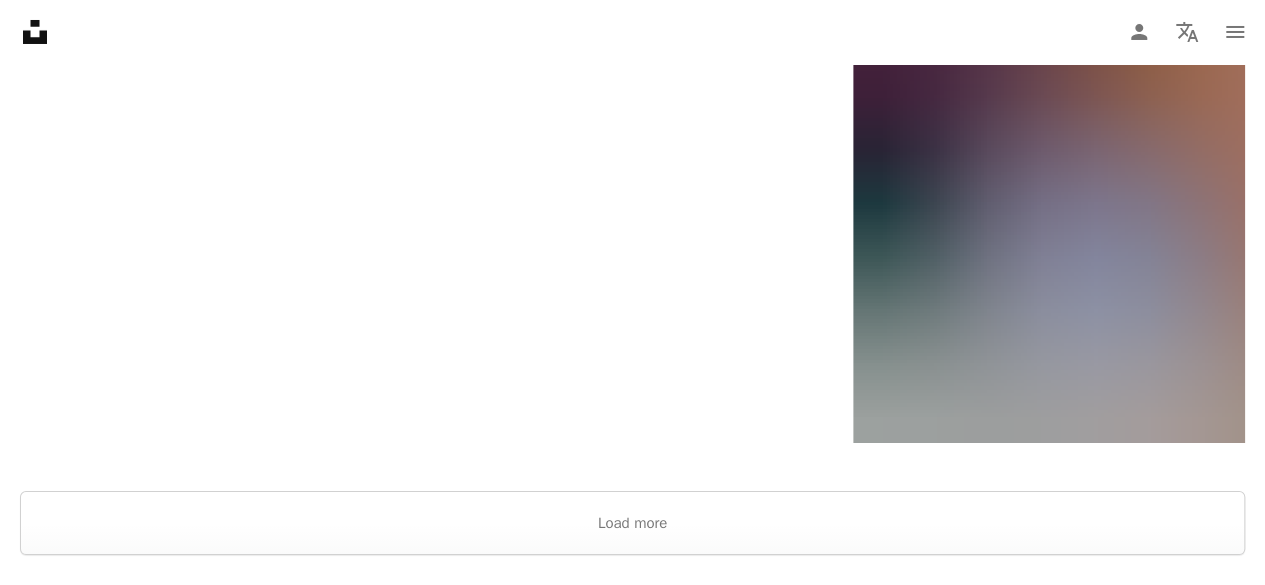 scroll, scrollTop: 4010, scrollLeft: 0, axis: vertical 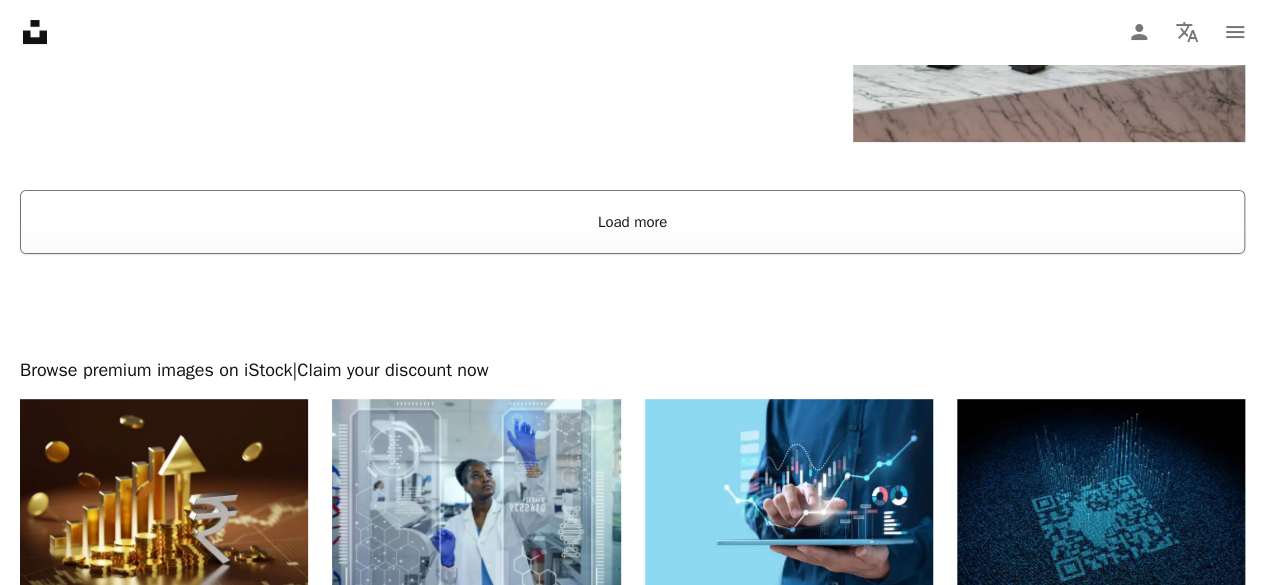 click on "Load more" at bounding box center [632, 222] 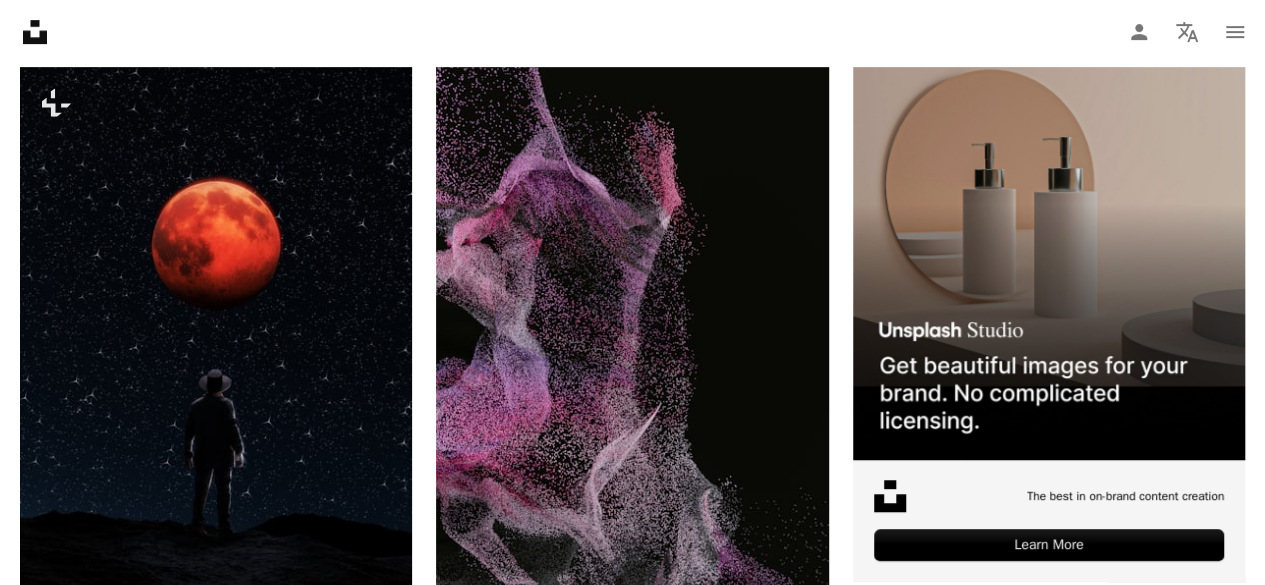 scroll, scrollTop: 0, scrollLeft: 0, axis: both 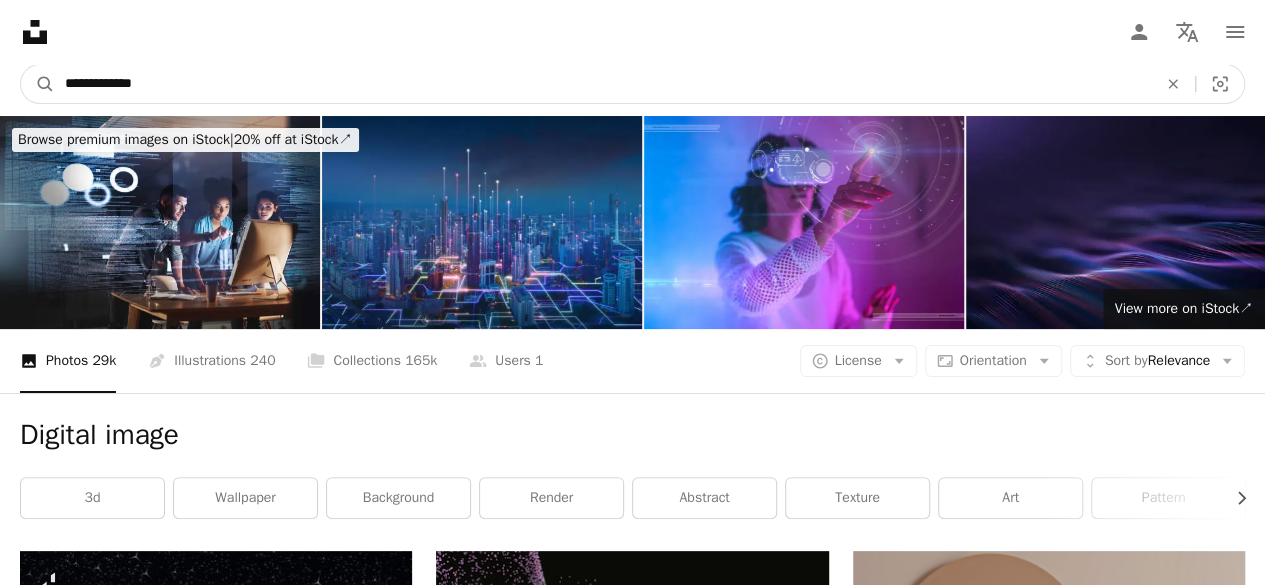 click on "**********" at bounding box center (603, 84) 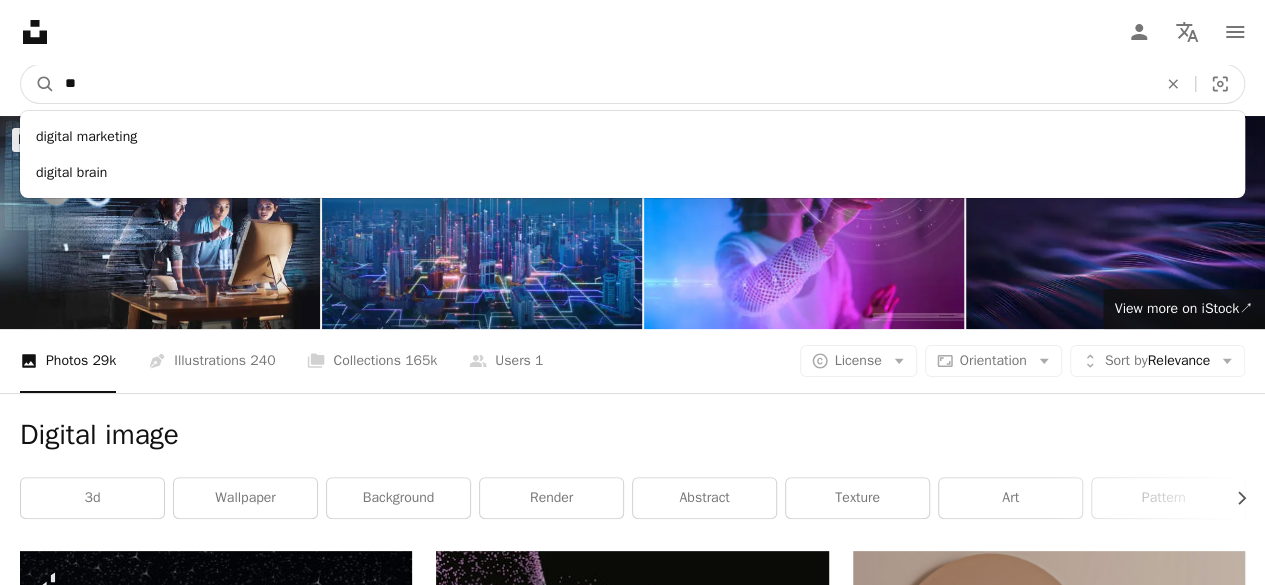 type on "*" 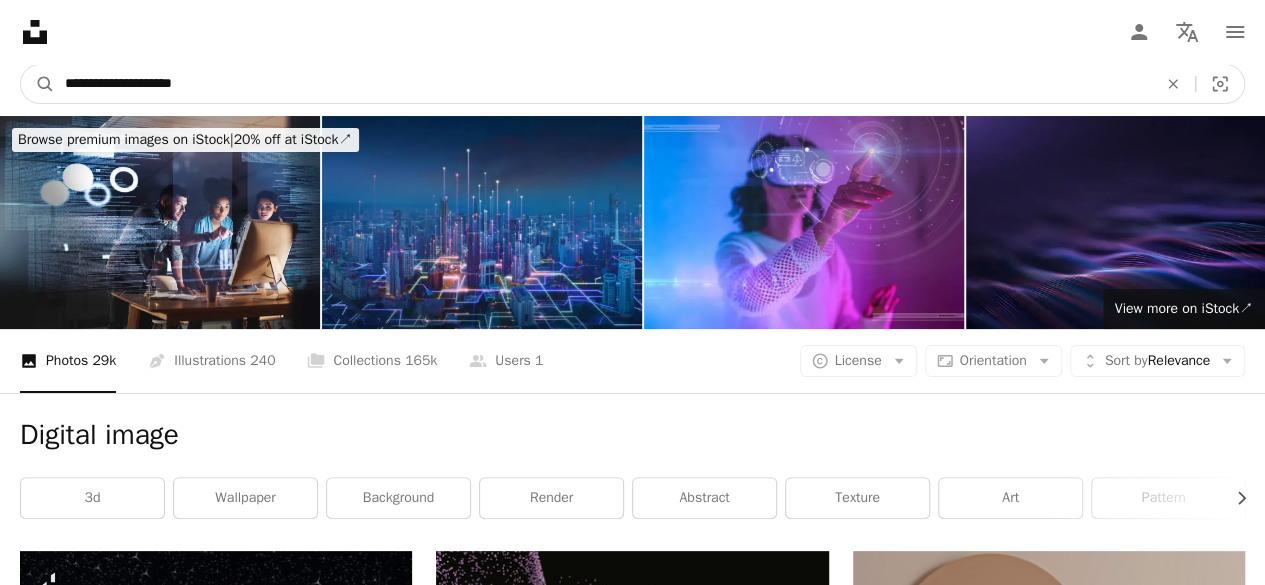 type on "**********" 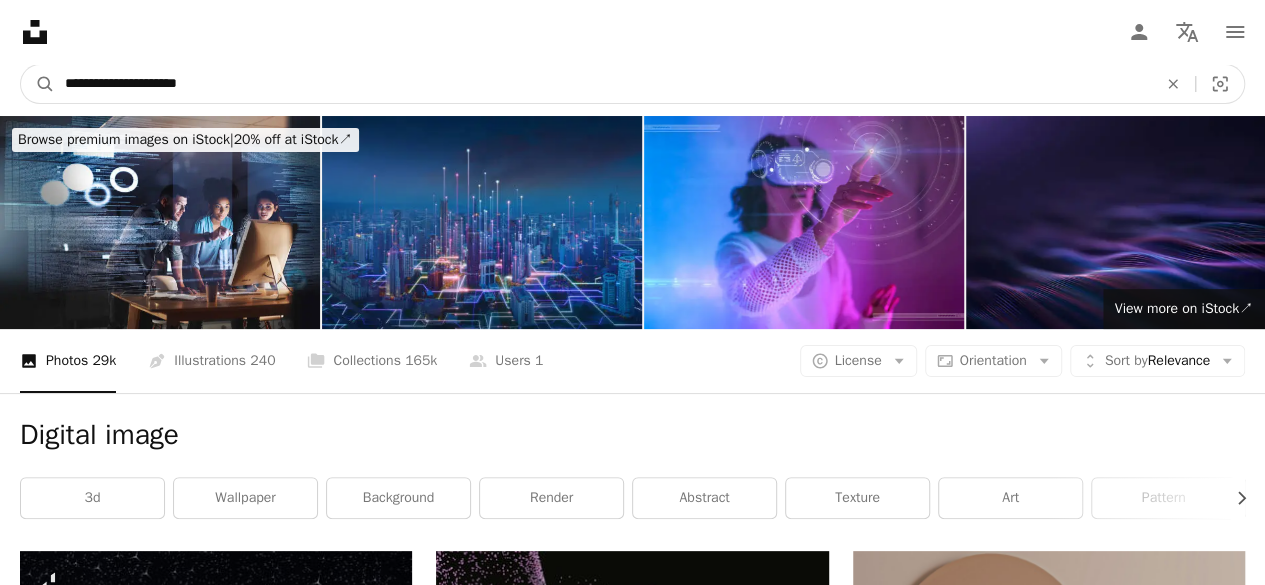 click on "A magnifying glass" at bounding box center (38, 84) 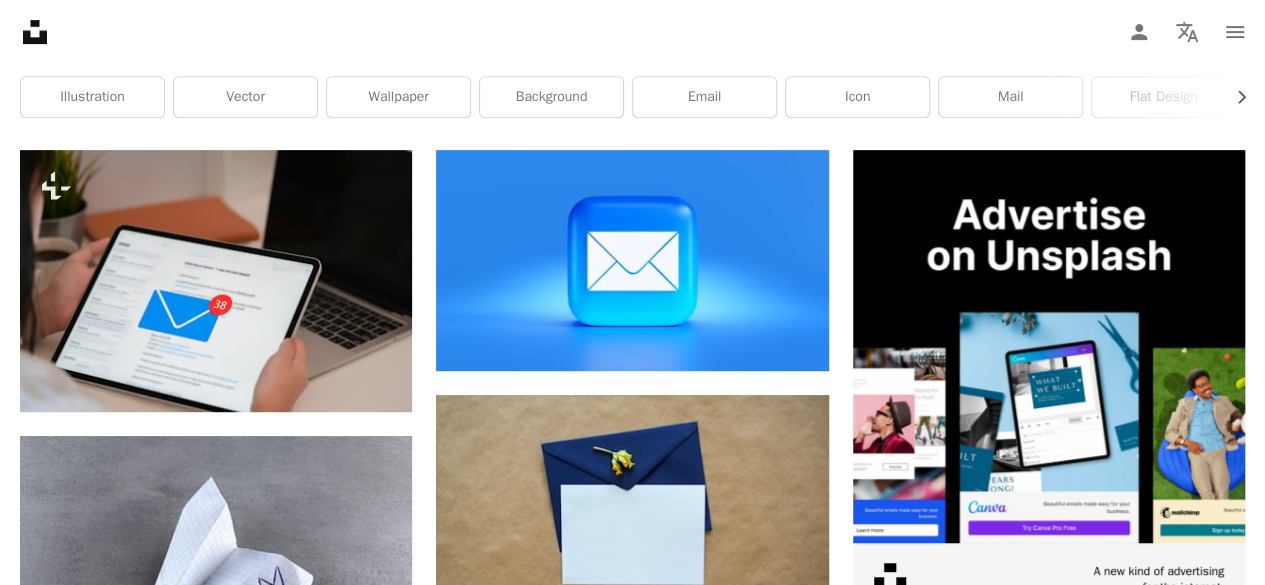 scroll, scrollTop: 416, scrollLeft: 0, axis: vertical 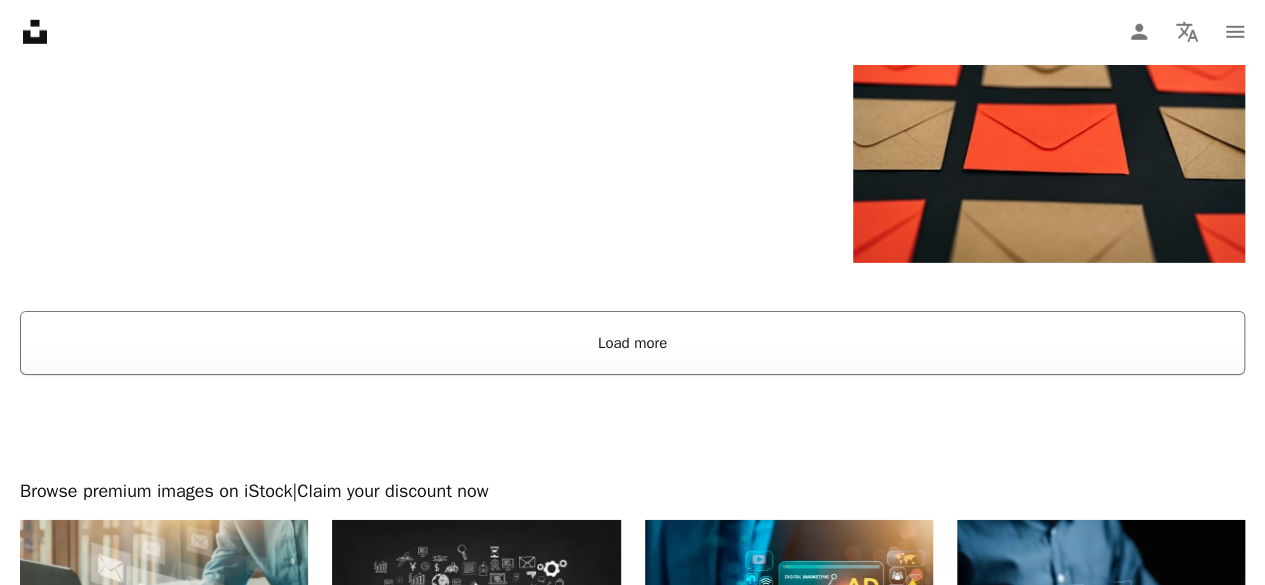 click on "Load more" at bounding box center (632, 343) 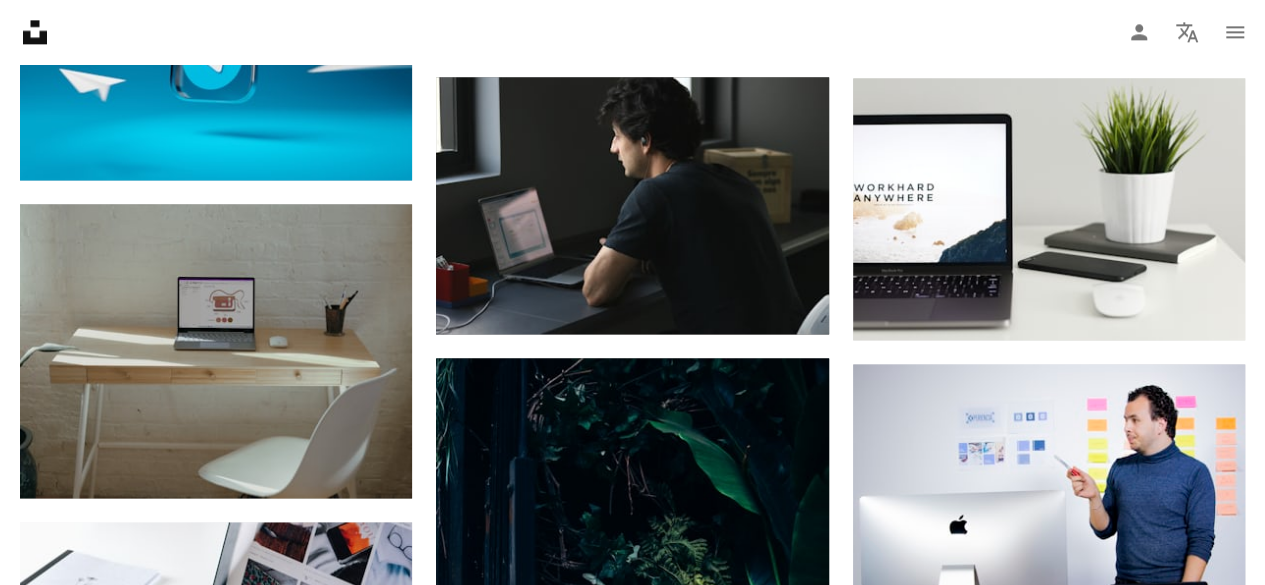 scroll, scrollTop: 8939, scrollLeft: 0, axis: vertical 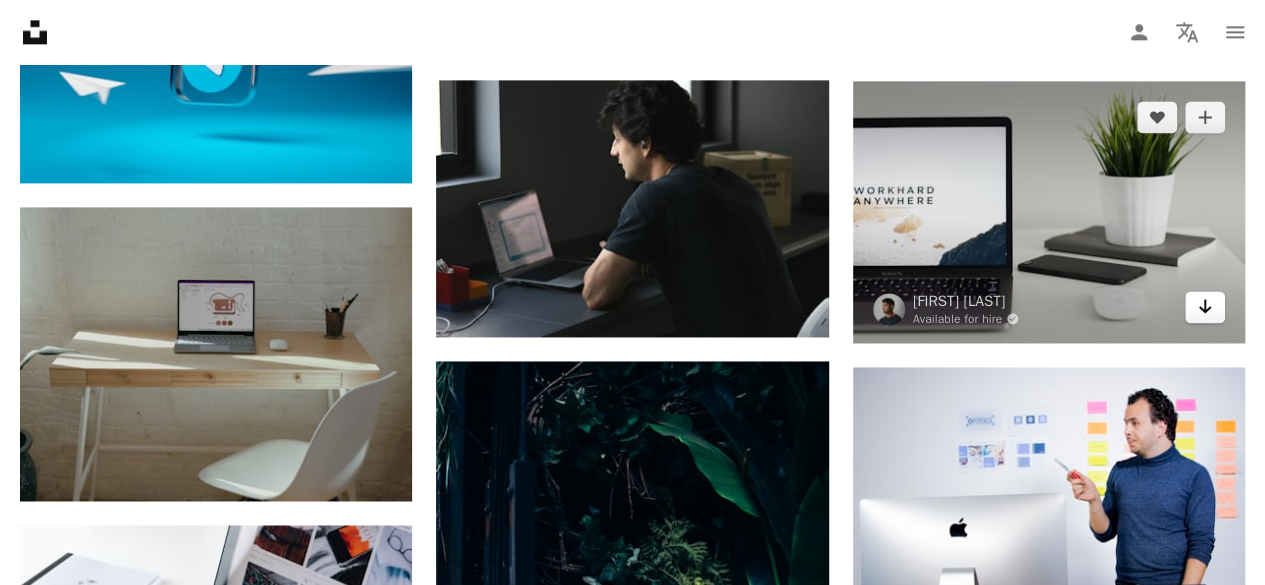 click on "Arrow pointing down" 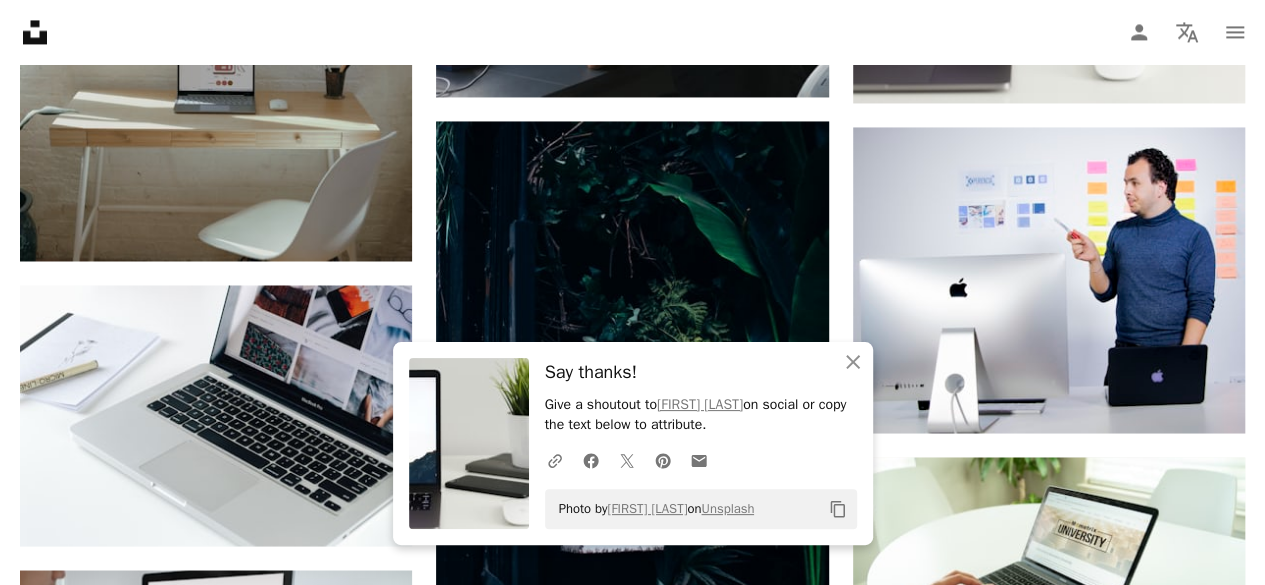 scroll, scrollTop: 9272, scrollLeft: 0, axis: vertical 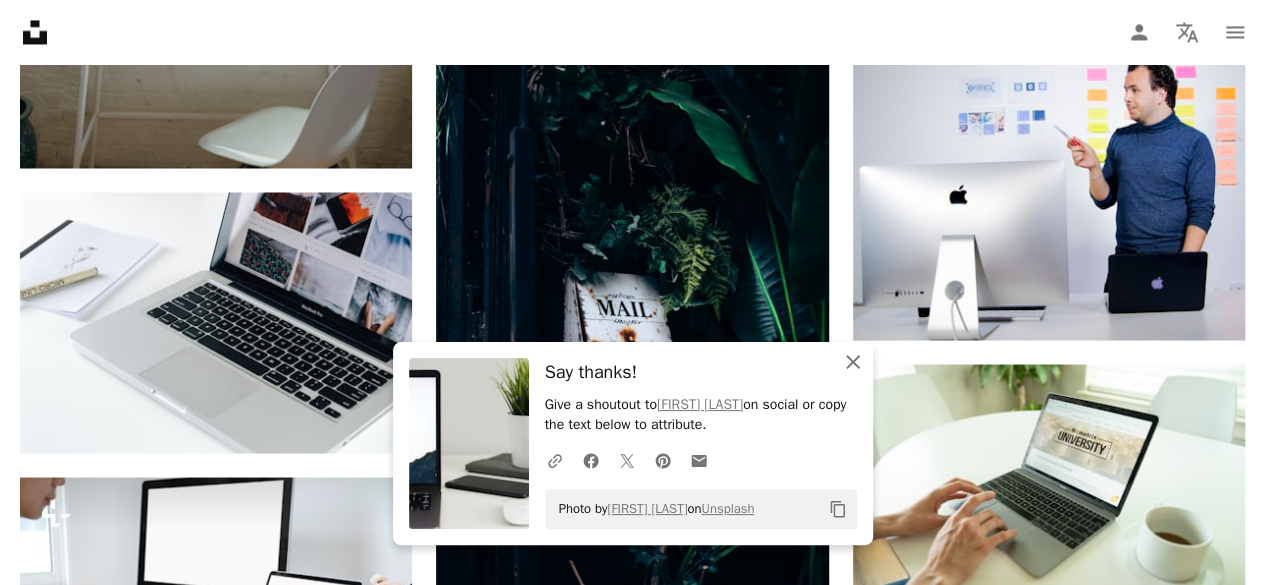 click 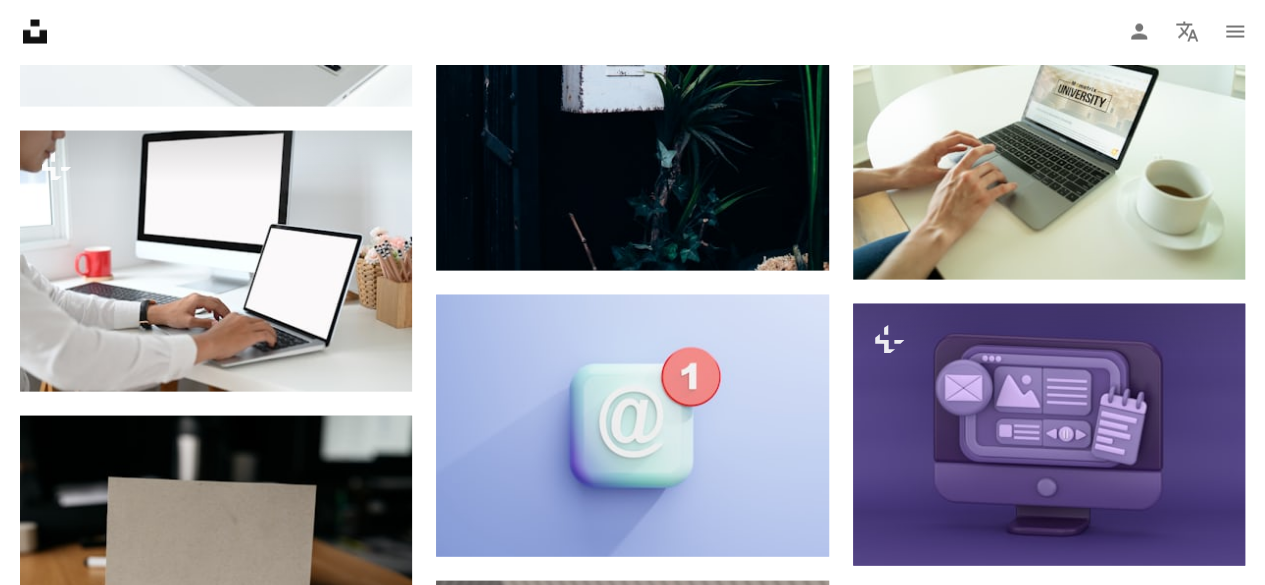 scroll, scrollTop: 9712, scrollLeft: 0, axis: vertical 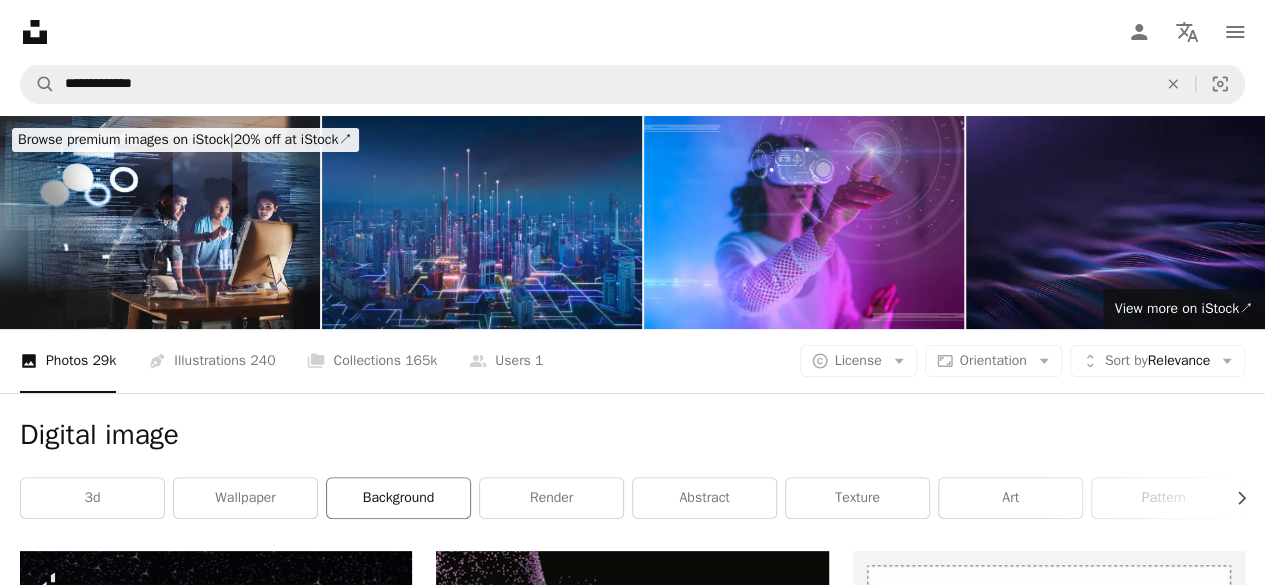 click on "background" at bounding box center [398, 498] 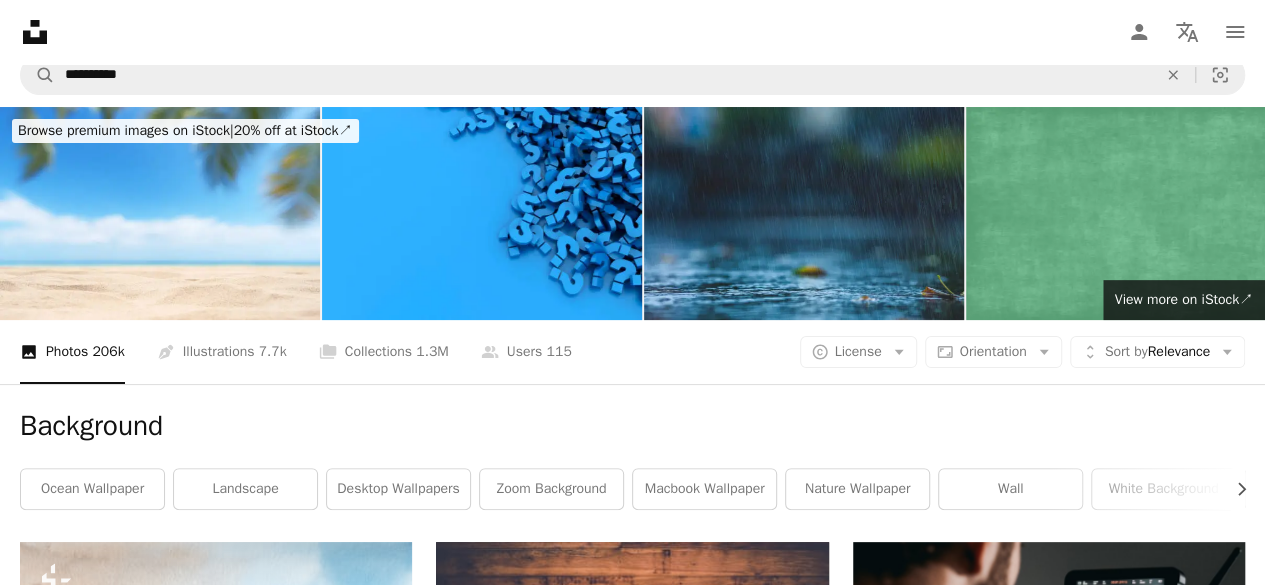 scroll, scrollTop: 0, scrollLeft: 0, axis: both 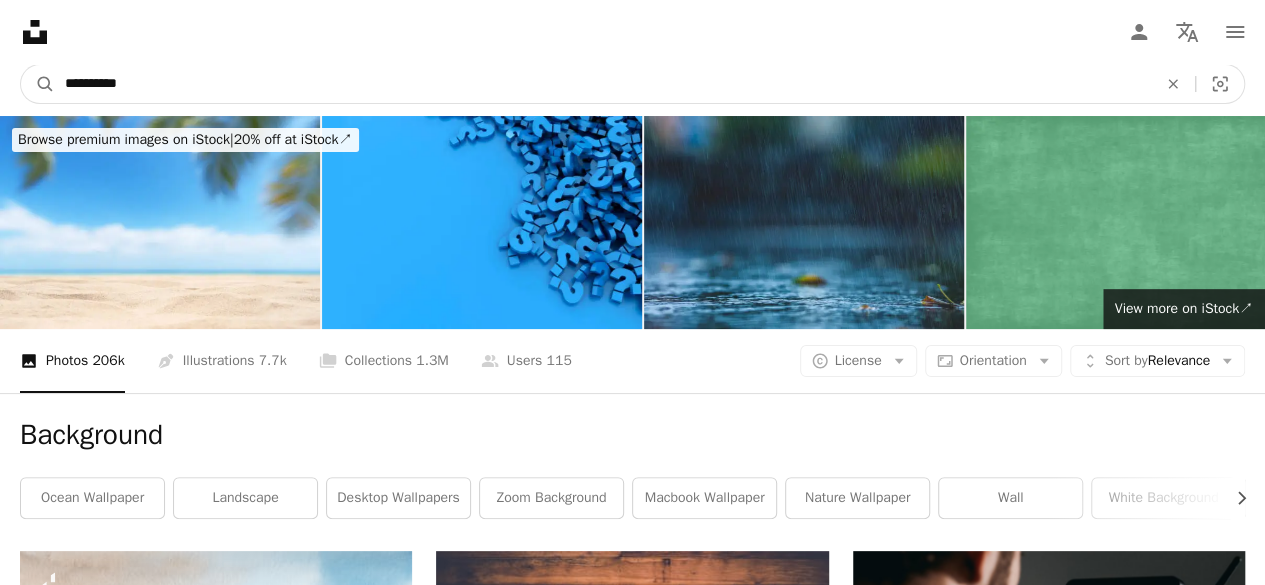 click on "**********" at bounding box center (603, 84) 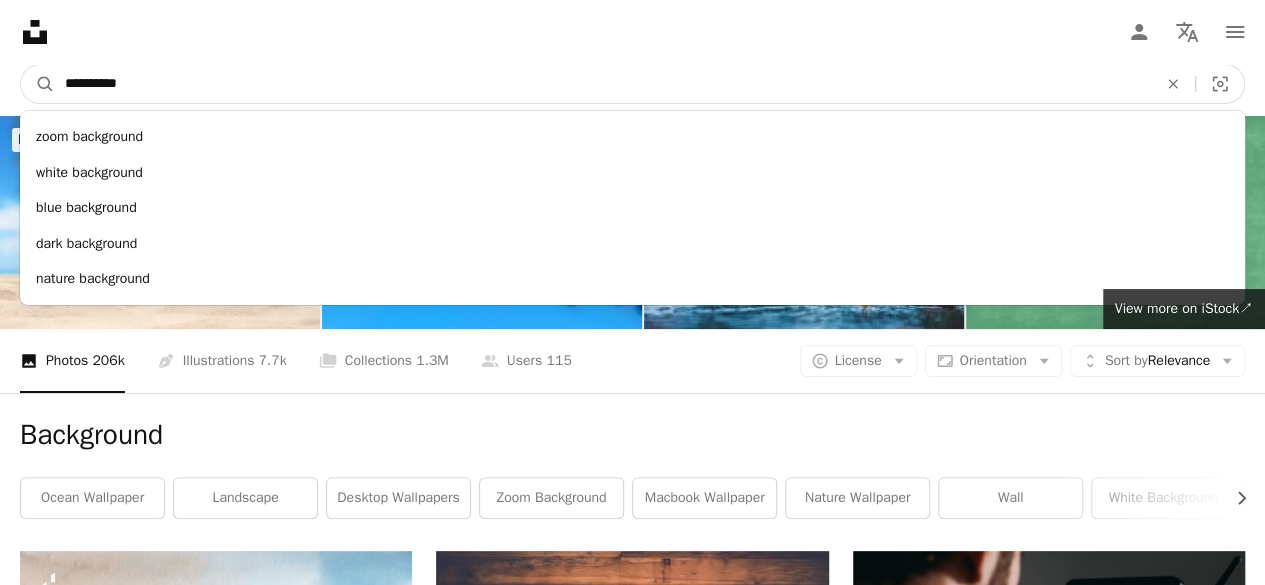 click on "**********" at bounding box center (603, 84) 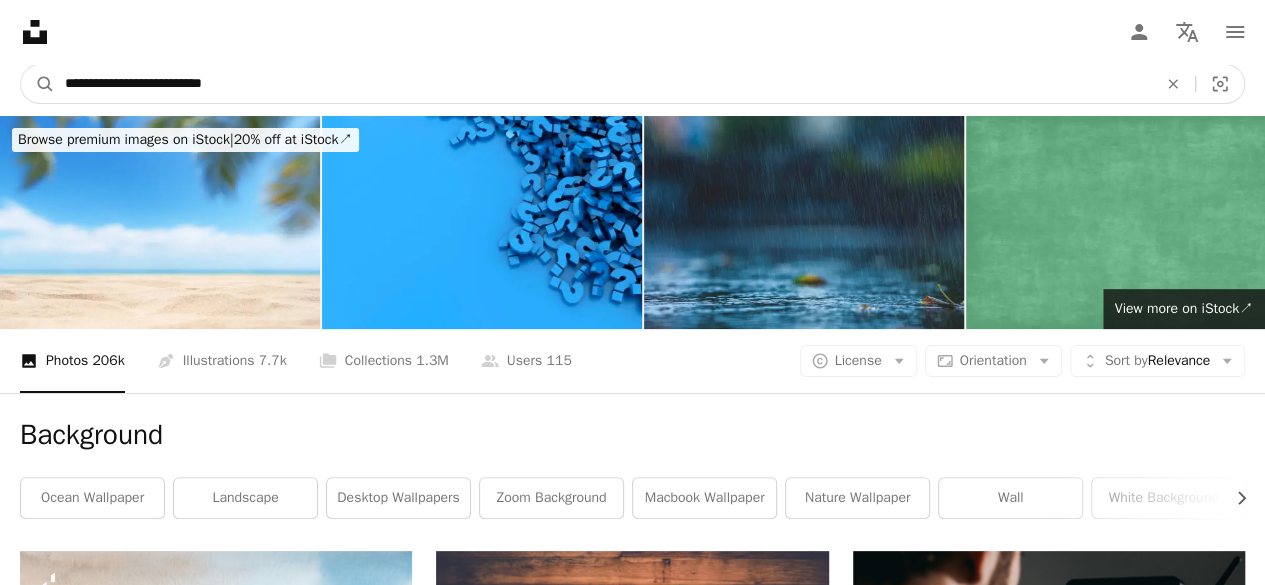 type on "**********" 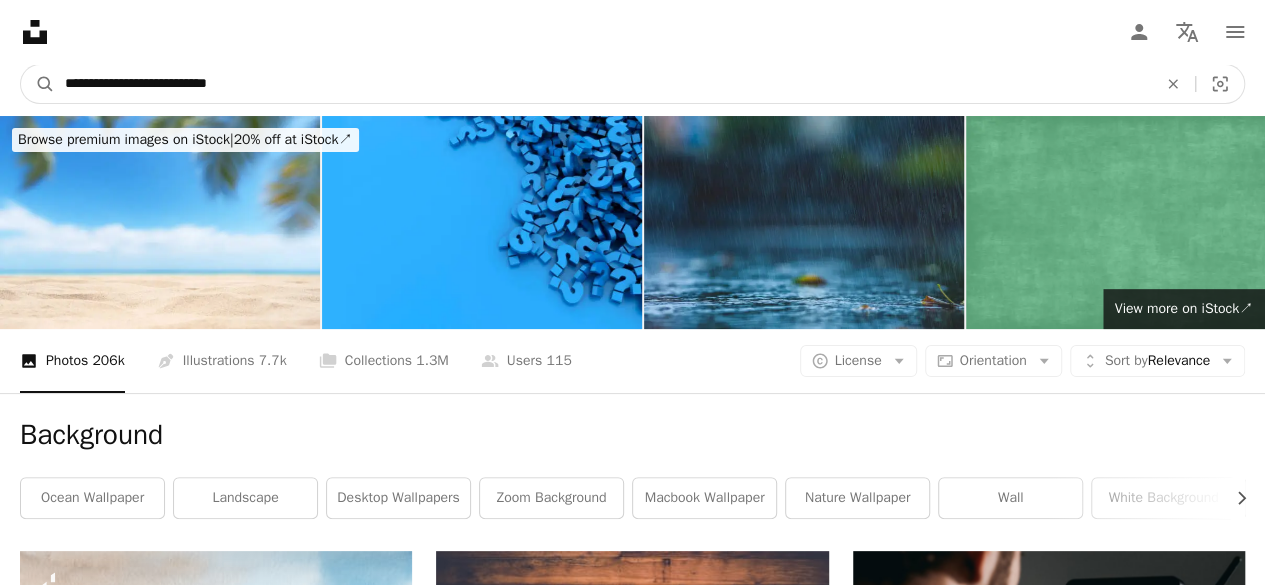 click on "A magnifying glass" at bounding box center (38, 84) 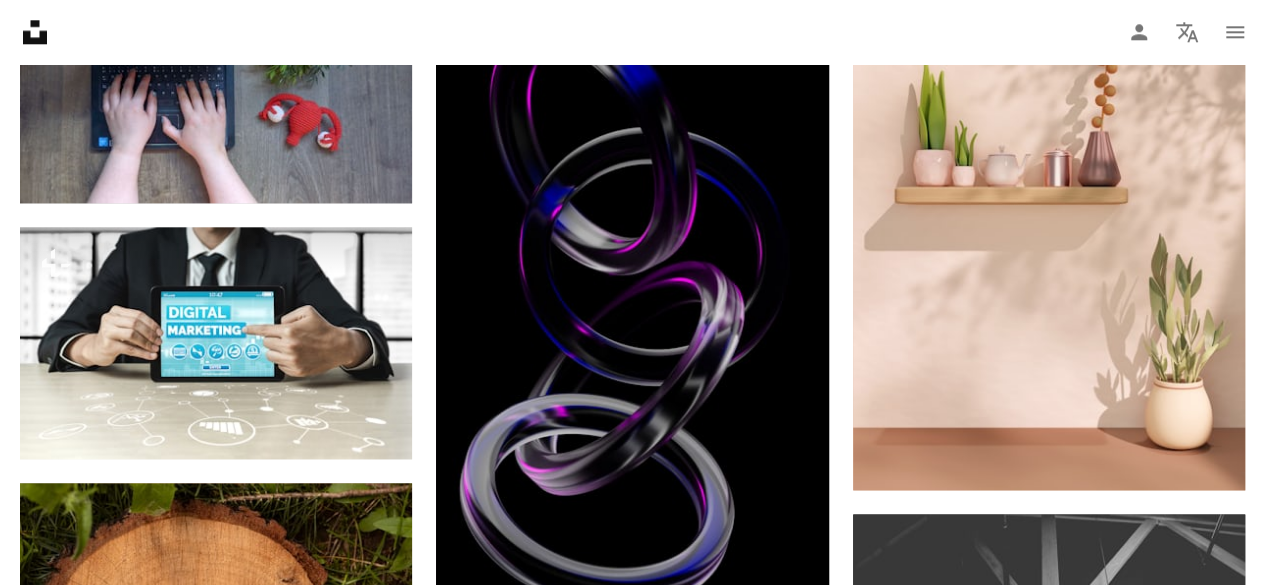 scroll, scrollTop: 1168, scrollLeft: 0, axis: vertical 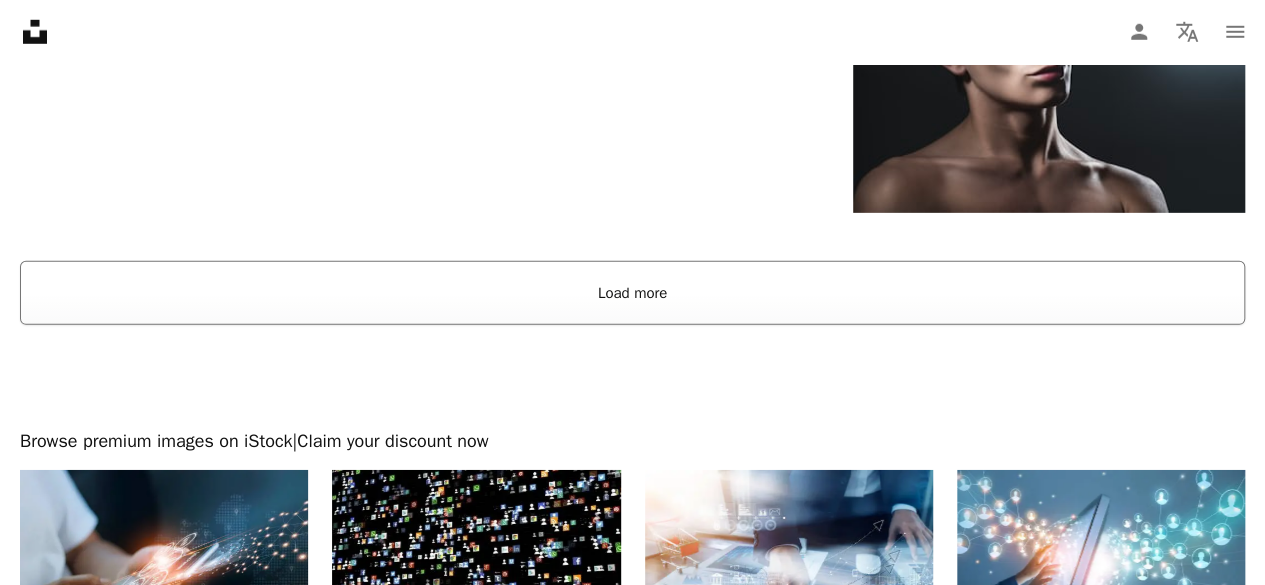 click on "Load more" at bounding box center [632, 293] 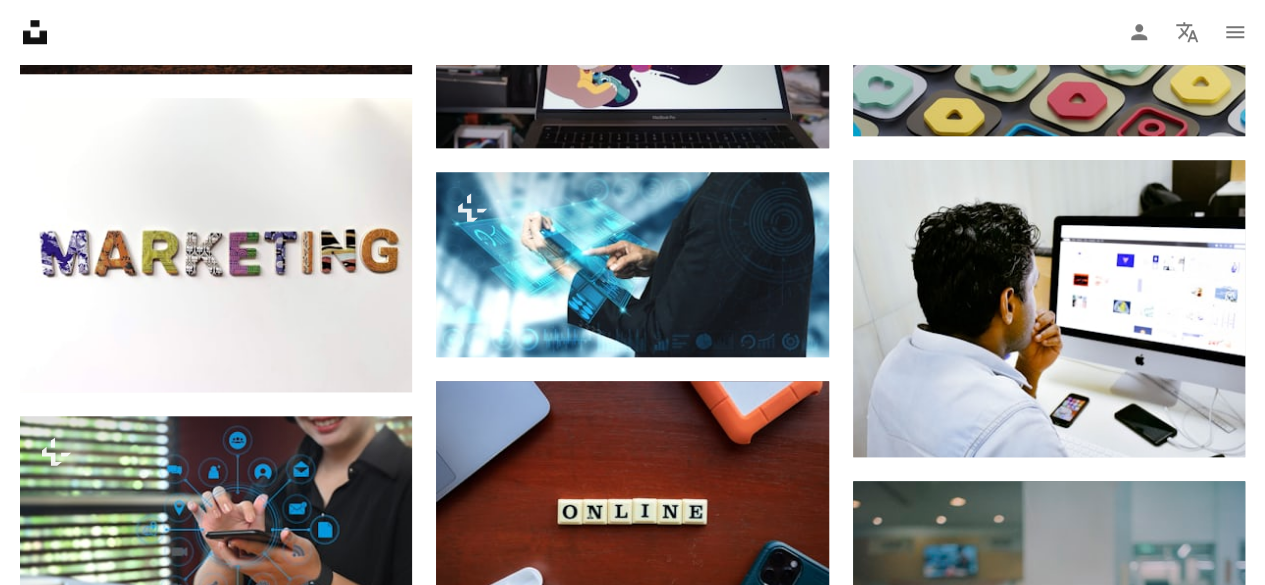 scroll, scrollTop: 4718, scrollLeft: 0, axis: vertical 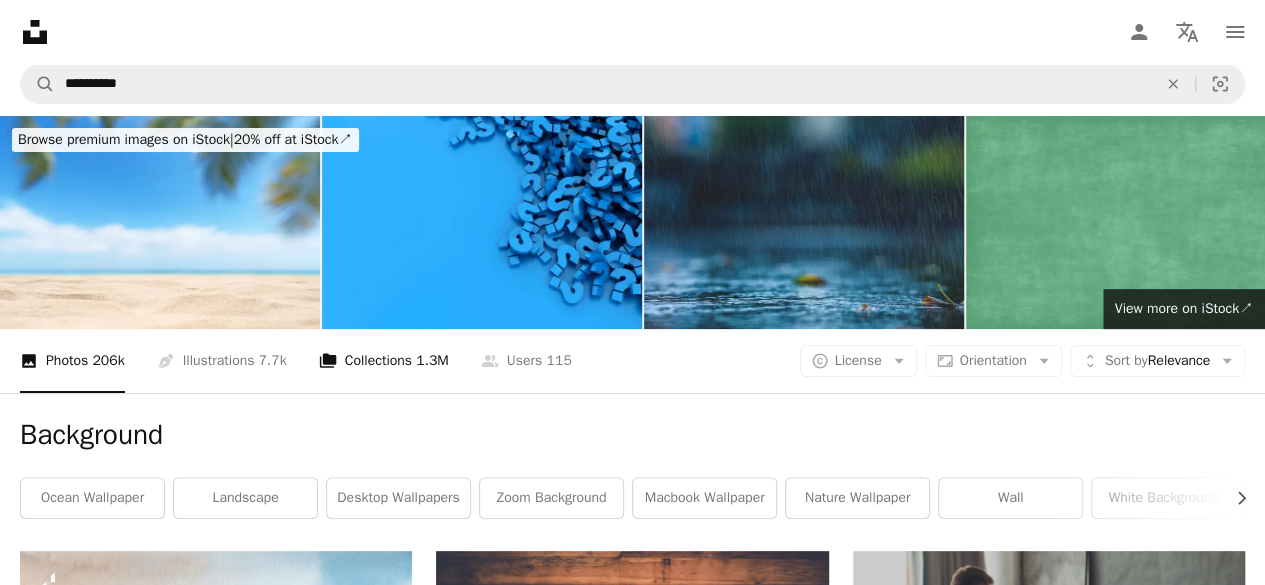 click on "A stack of folders Collections 1.3M" at bounding box center [384, 361] 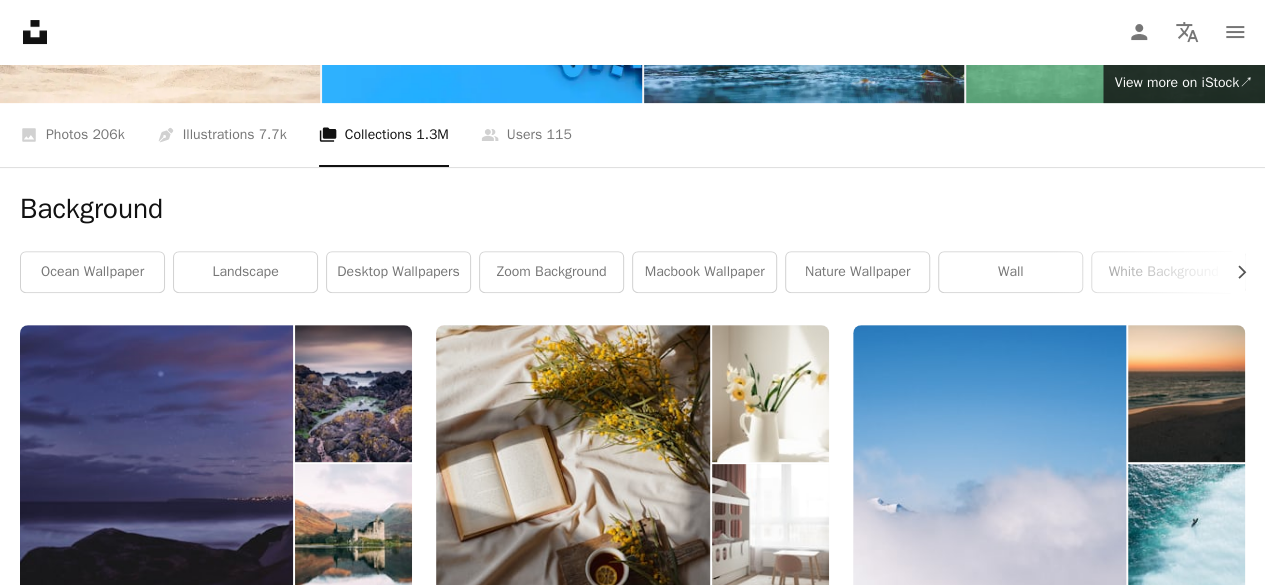 scroll, scrollTop: 412, scrollLeft: 0, axis: vertical 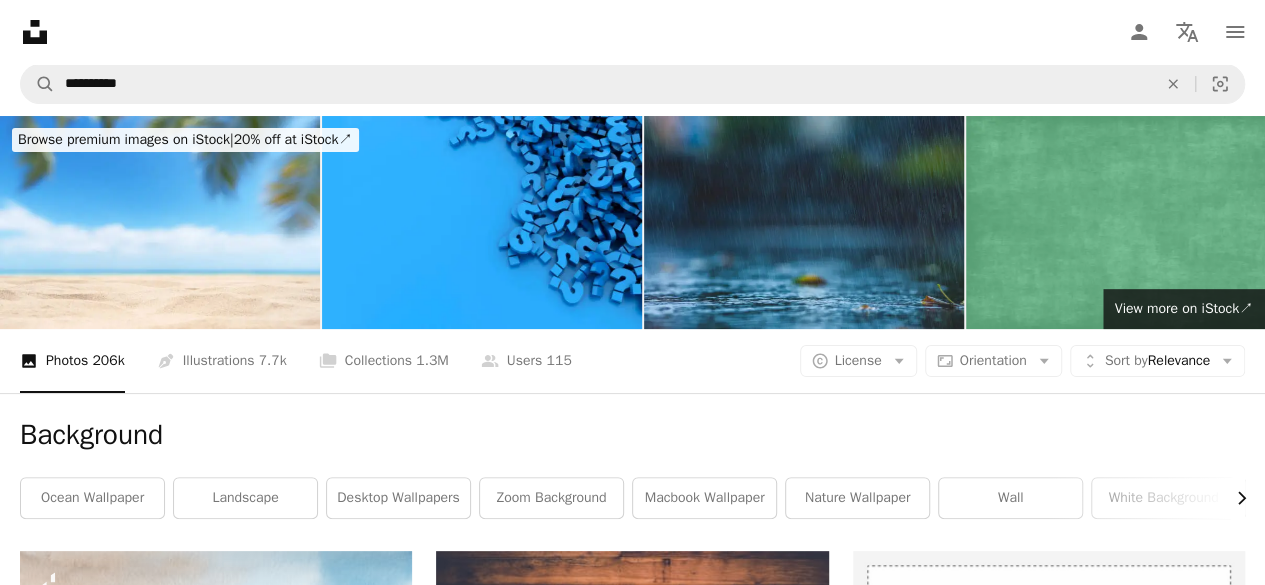click on "Chevron right" 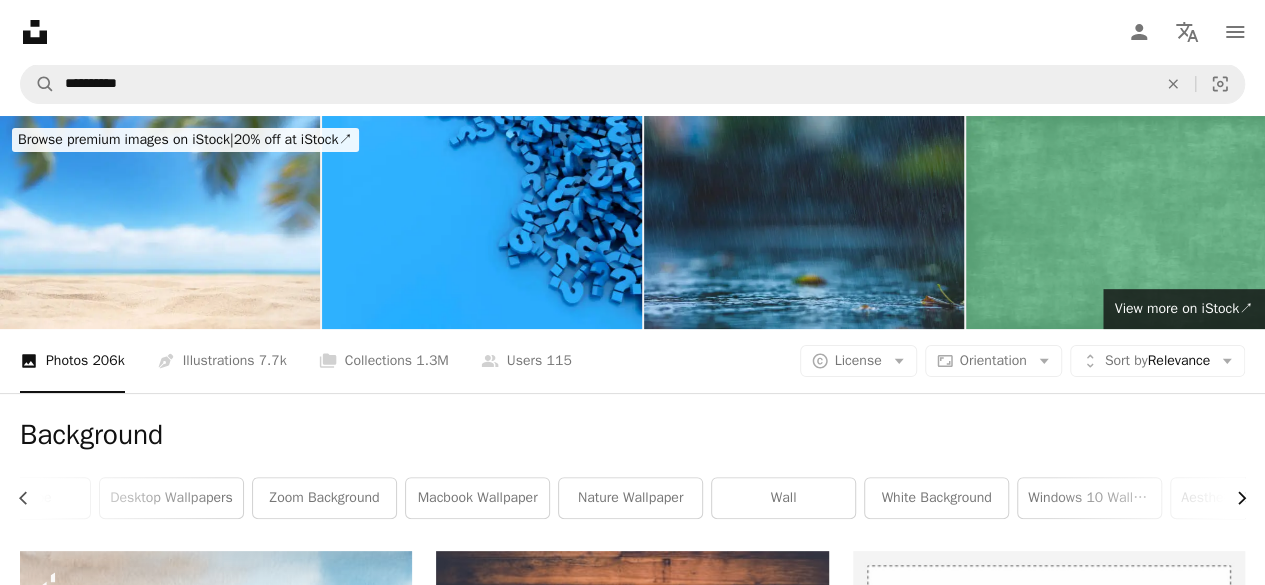 scroll, scrollTop: 0, scrollLeft: 300, axis: horizontal 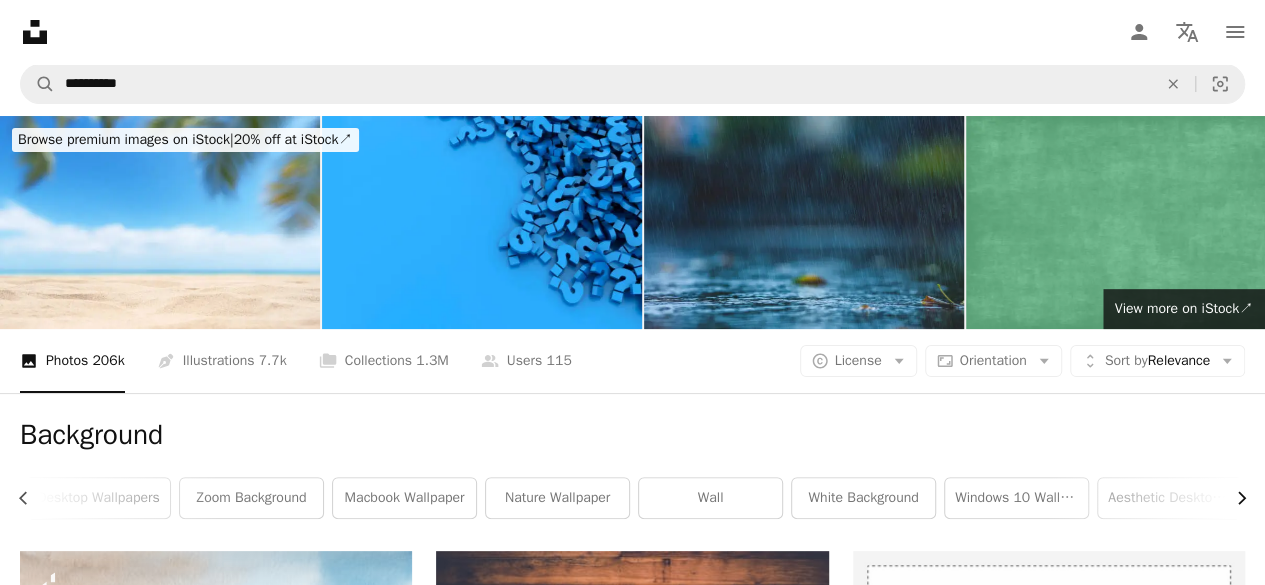 click on "Chevron right" 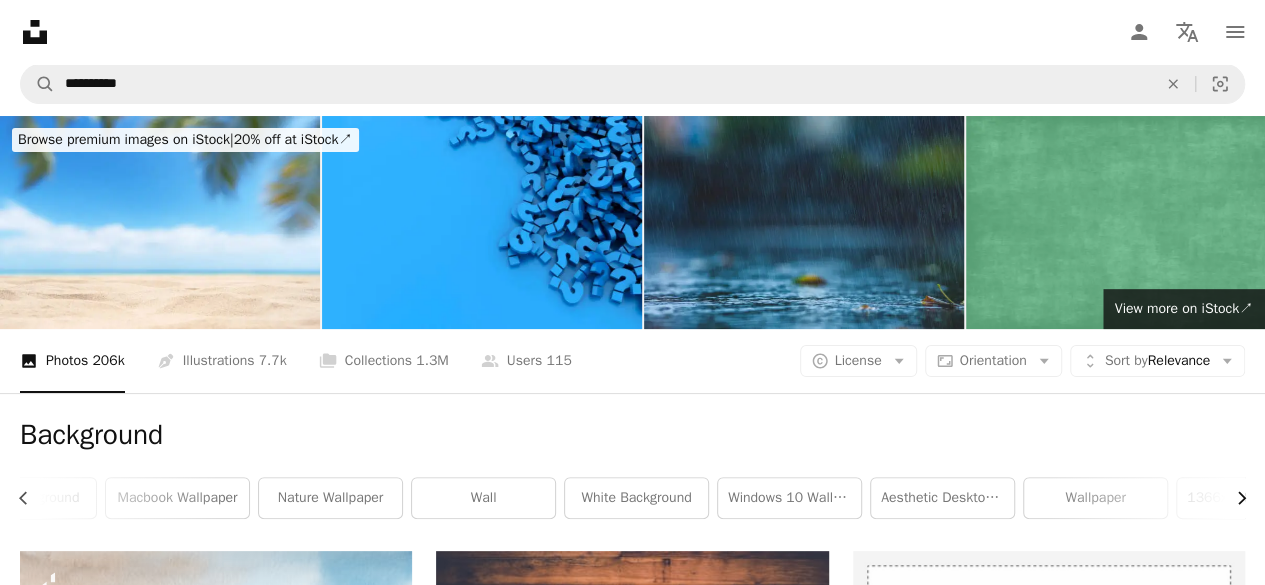 scroll, scrollTop: 0, scrollLeft: 600, axis: horizontal 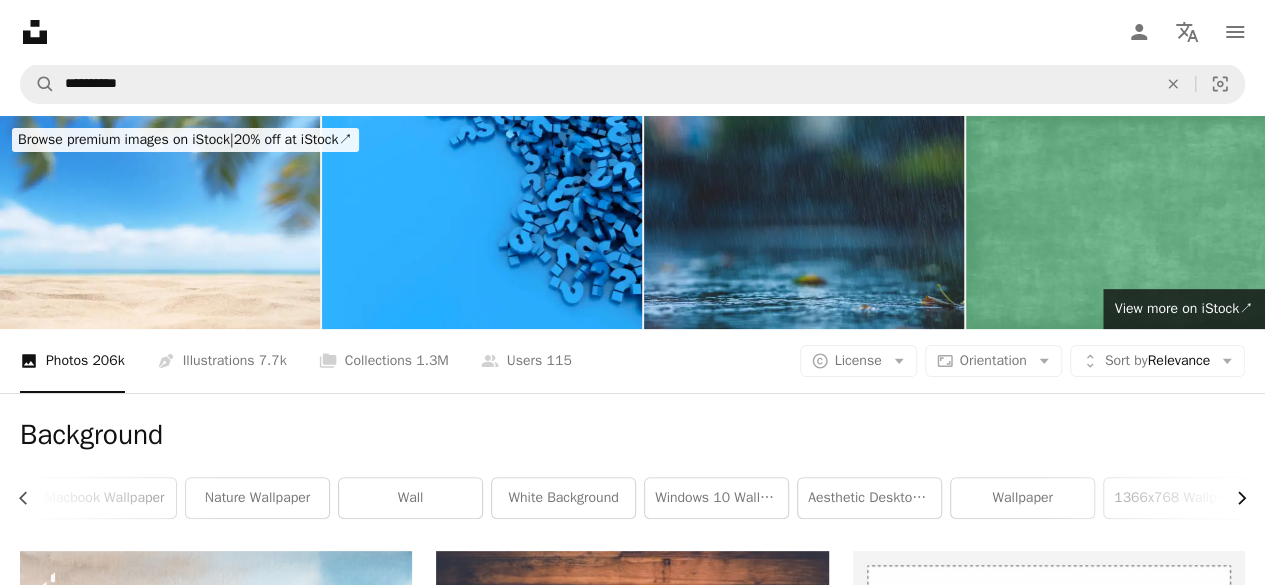 click on "Chevron right" 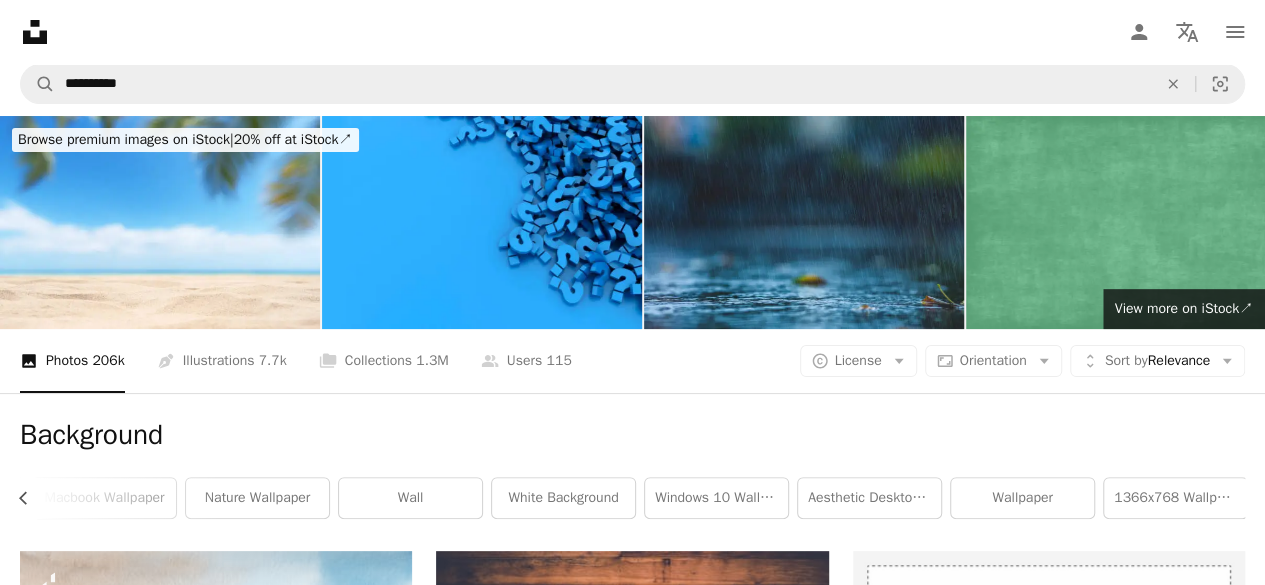 scroll, scrollTop: 0, scrollLeft: 603, axis: horizontal 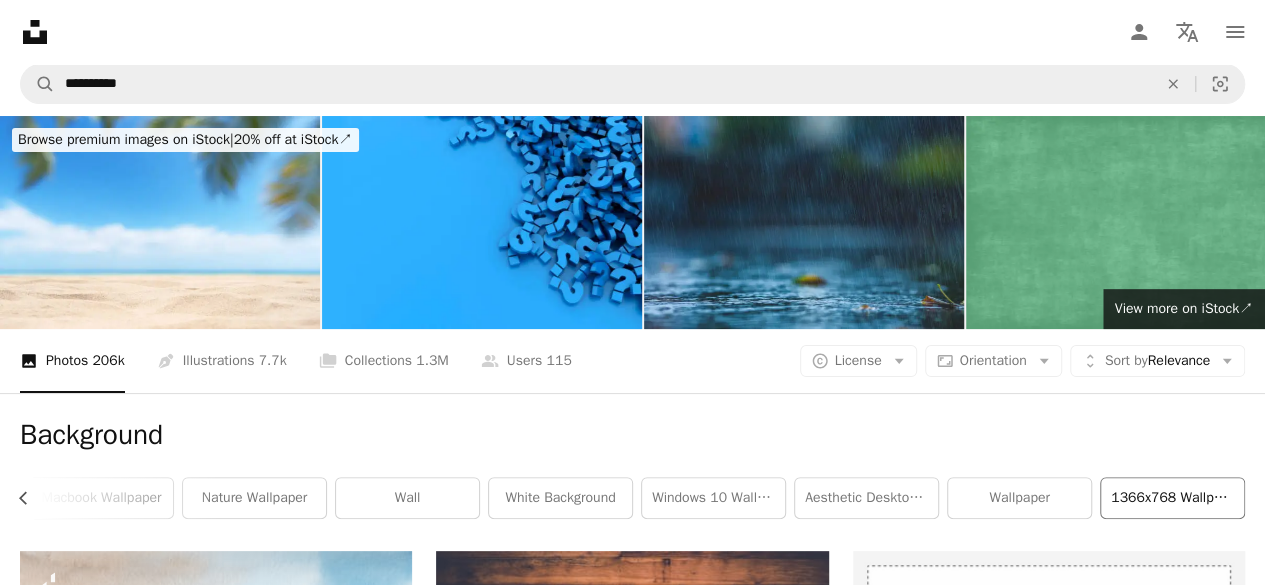 click on "1366x768 wallpaper" at bounding box center (1172, 498) 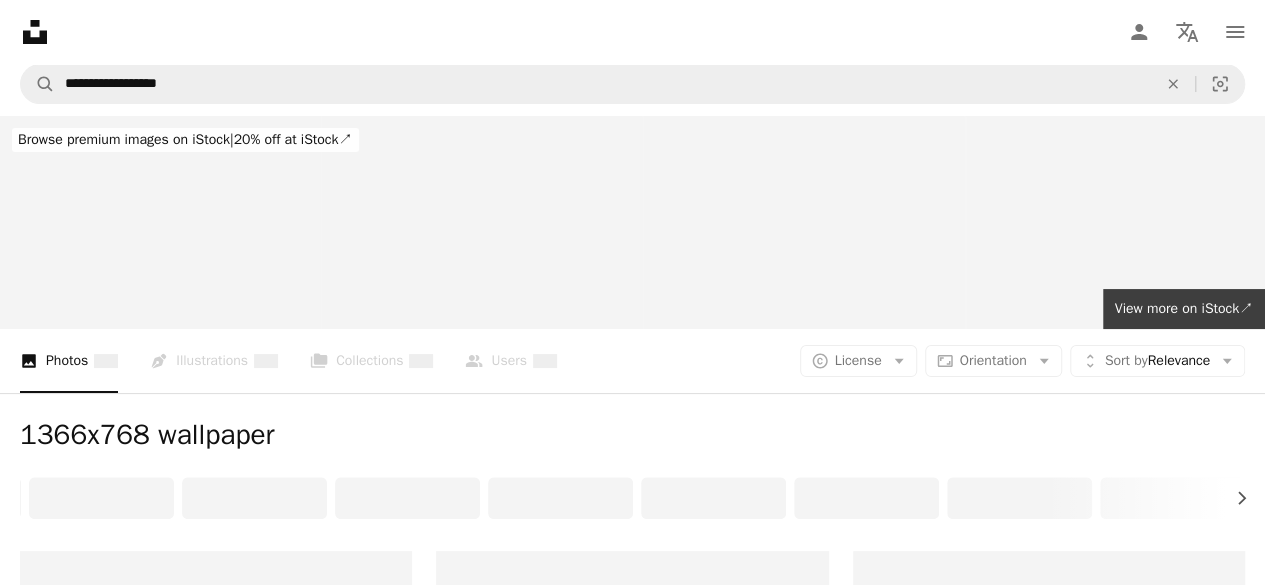 scroll, scrollTop: 0, scrollLeft: 0, axis: both 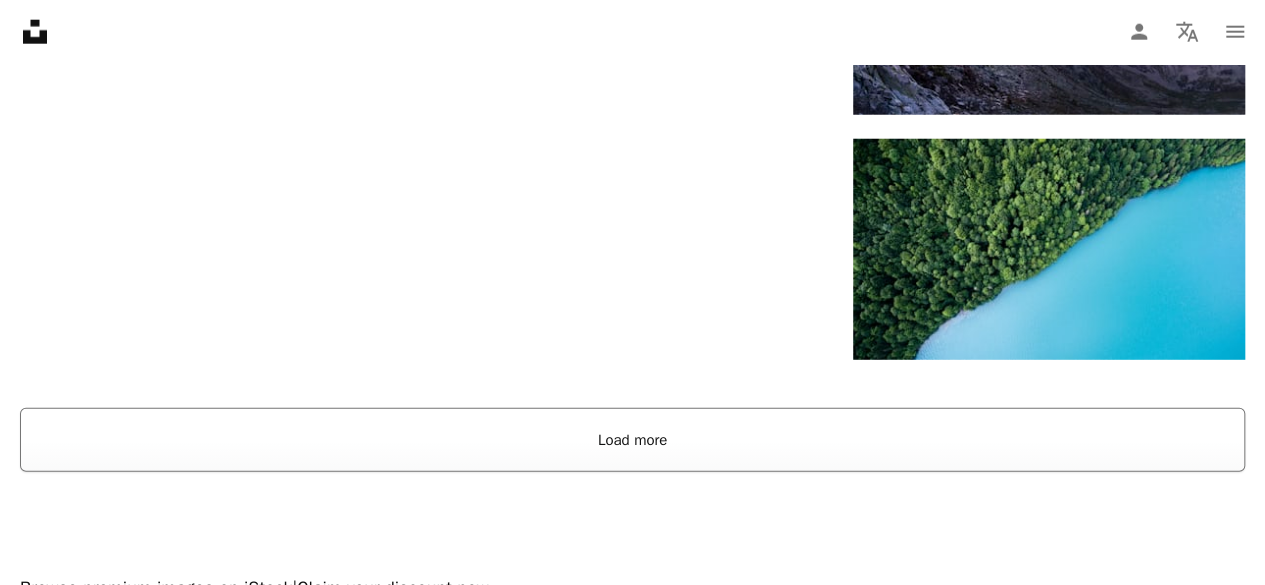 click on "Load more" at bounding box center [632, 440] 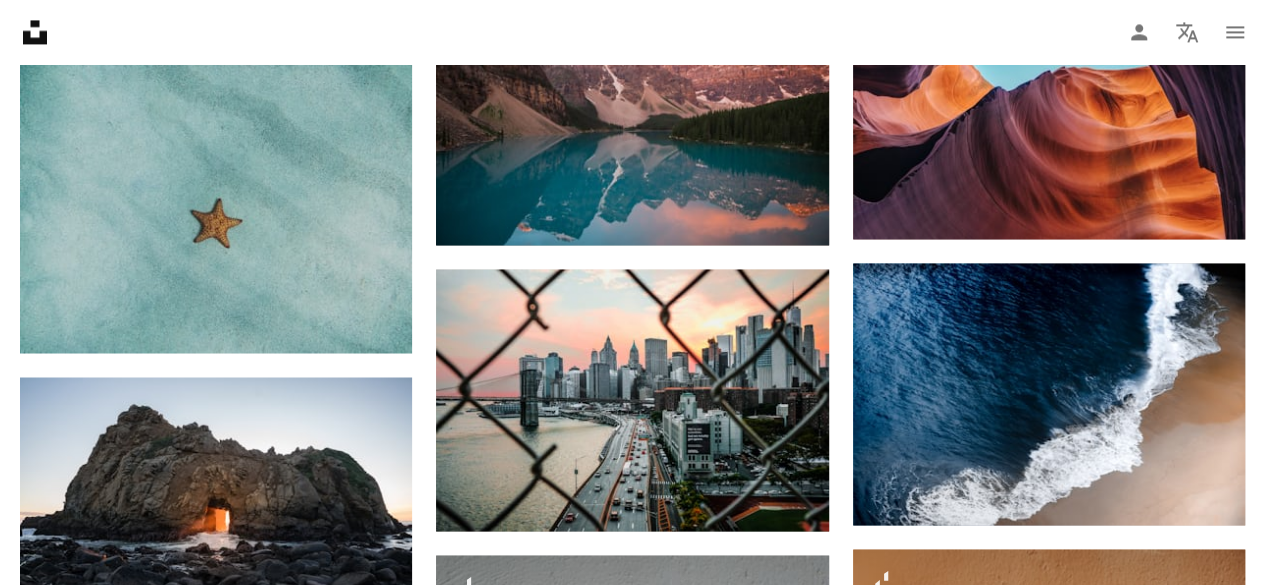 scroll, scrollTop: 5868, scrollLeft: 0, axis: vertical 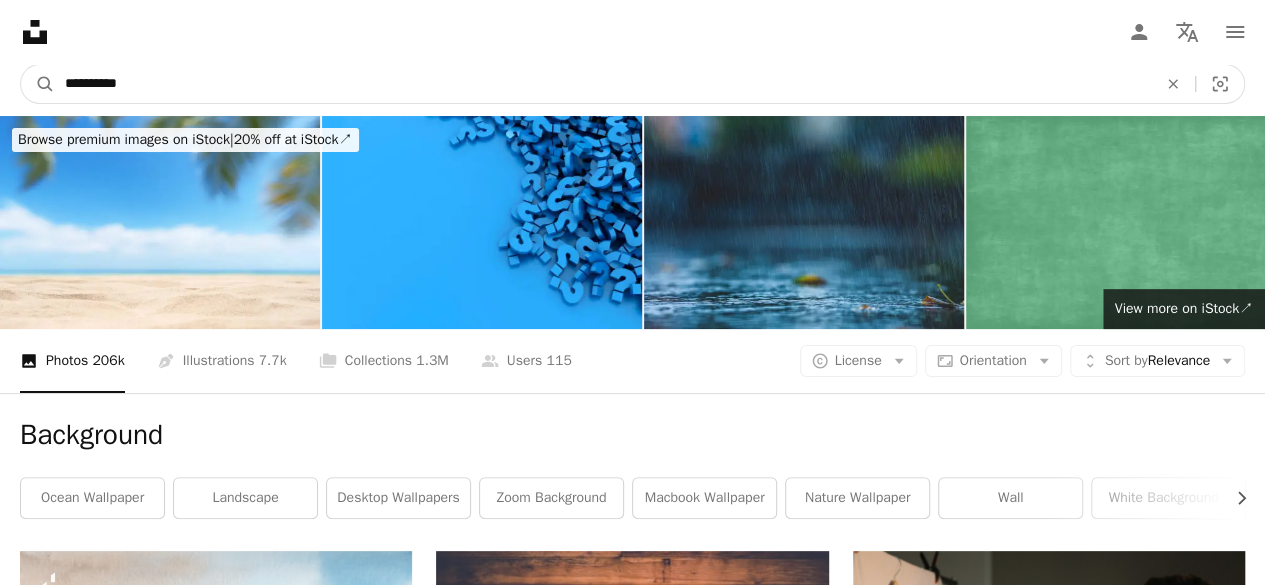 click on "**********" at bounding box center (603, 84) 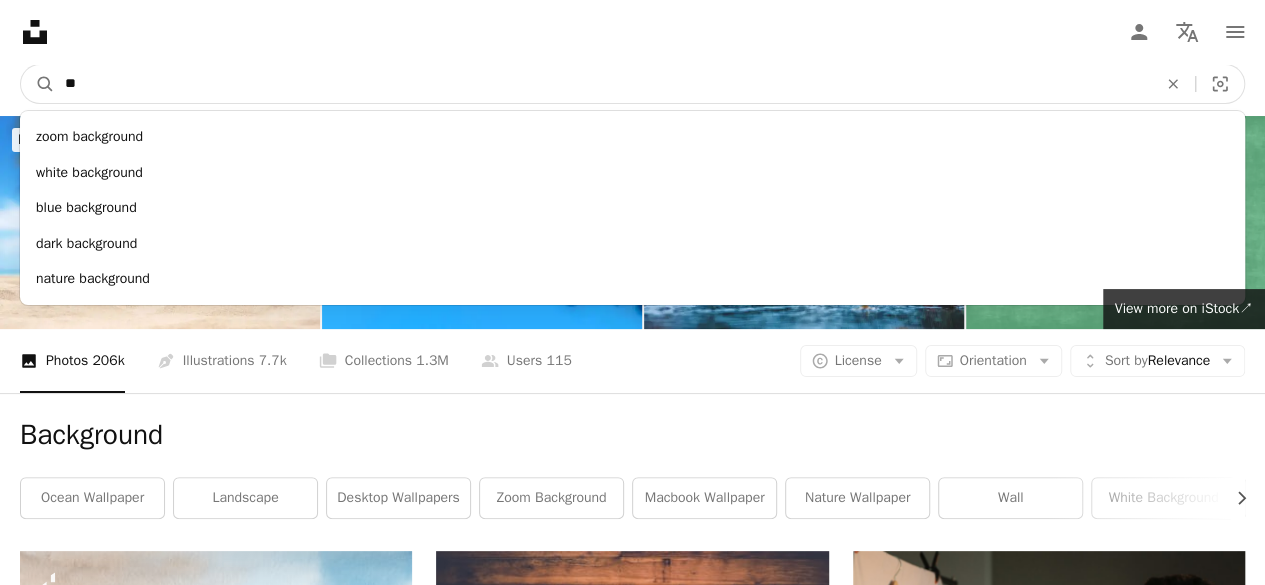 type on "*" 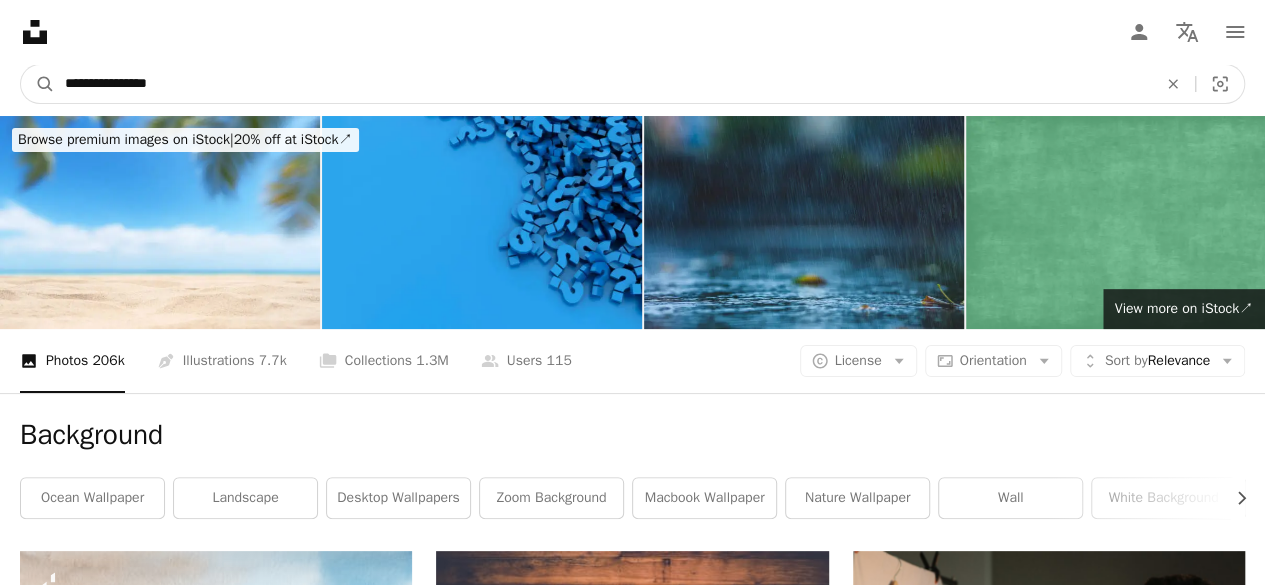 type on "**********" 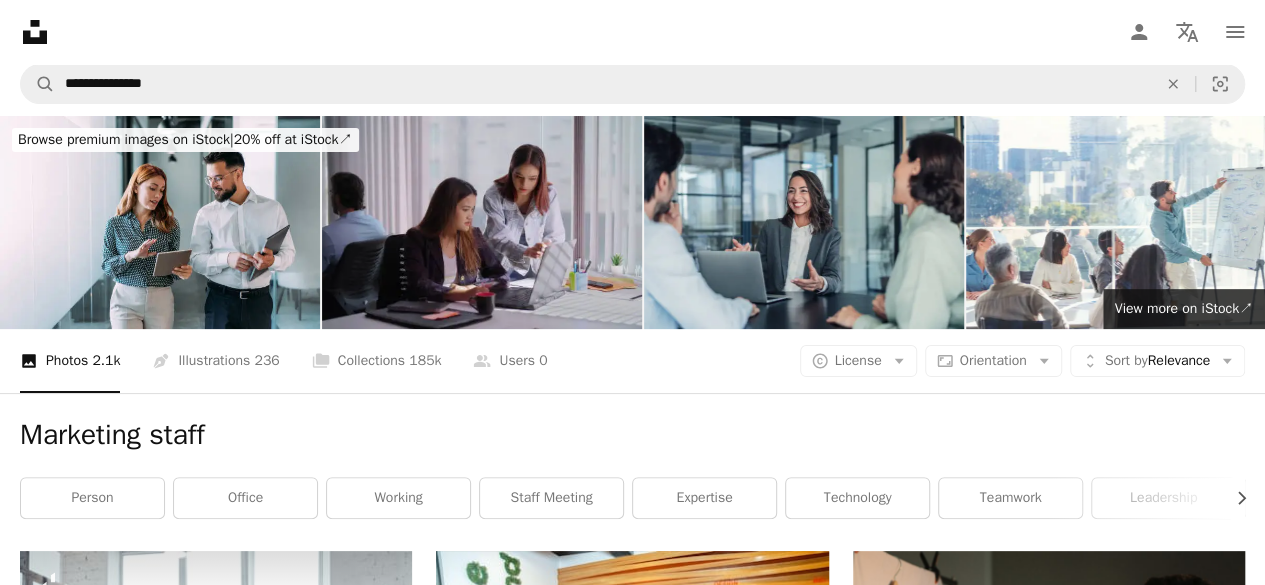 scroll, scrollTop: 512, scrollLeft: 0, axis: vertical 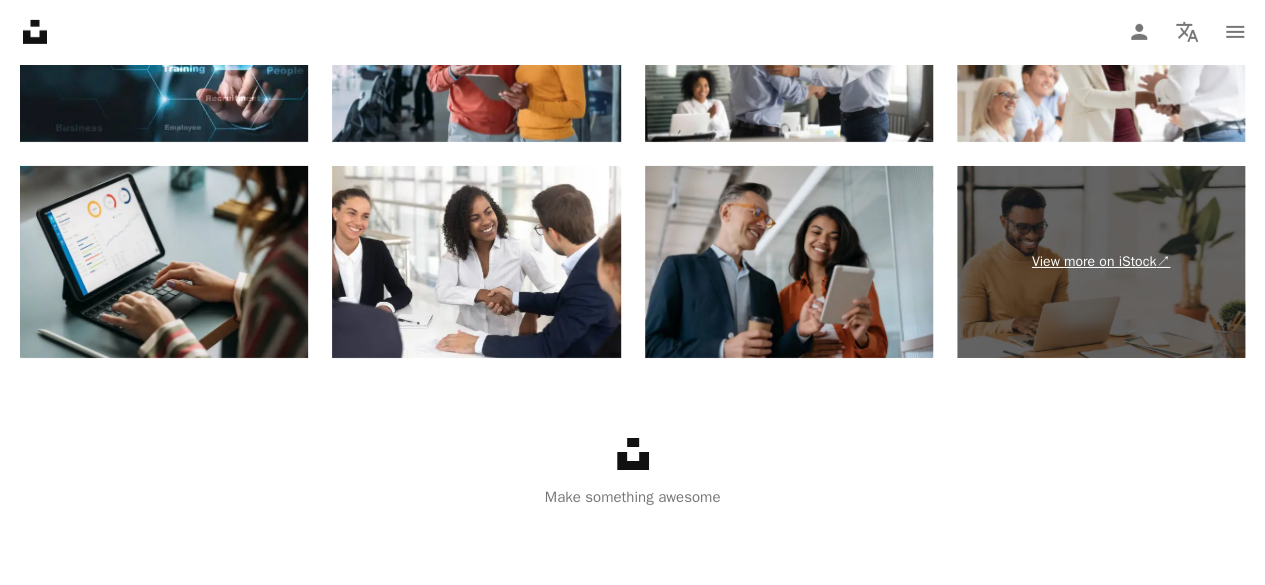 click on "View more on iStock  ↗" at bounding box center (1101, 262) 